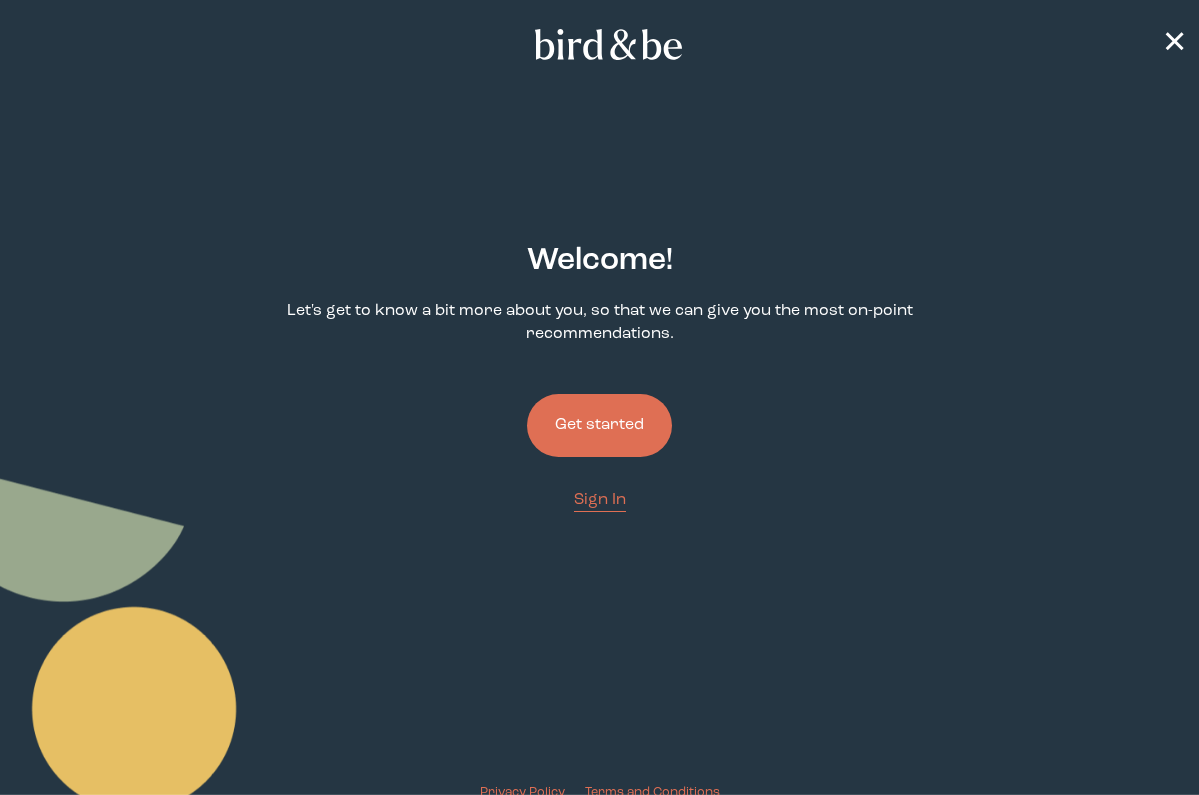 scroll, scrollTop: 0, scrollLeft: 0, axis: both 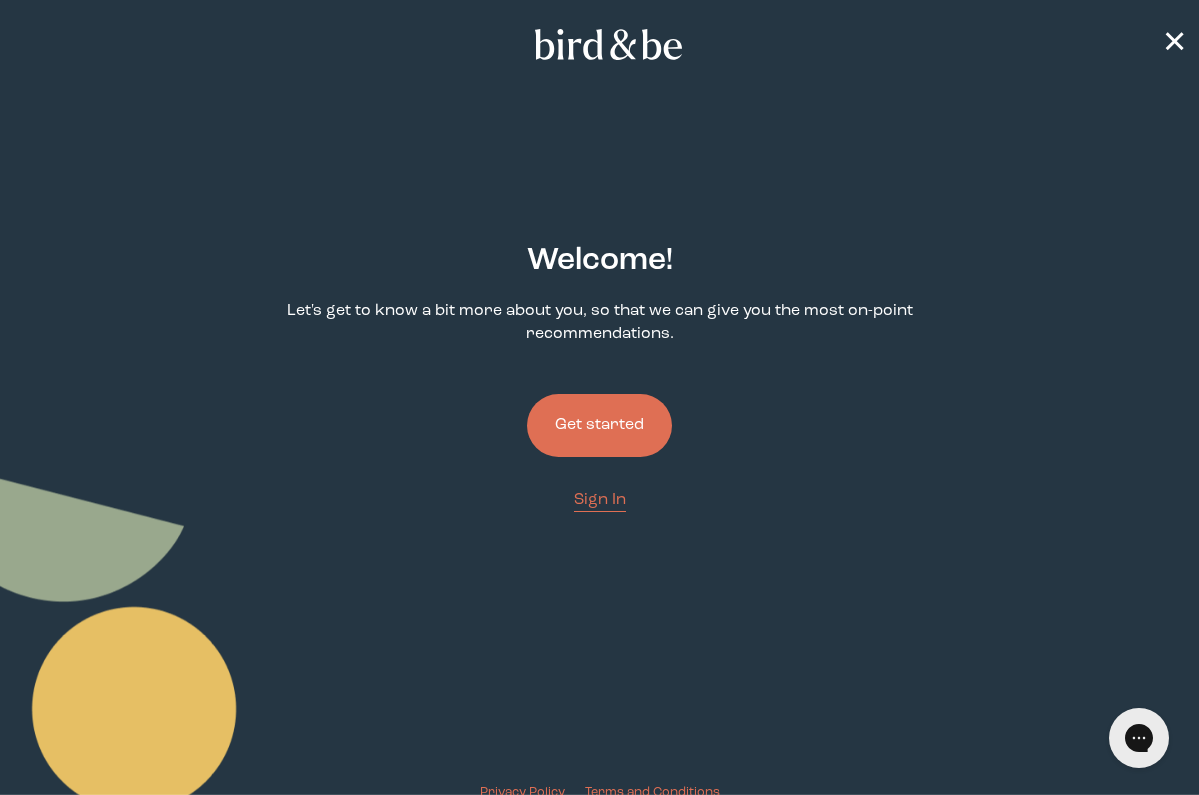 click on "Get started" at bounding box center (599, 425) 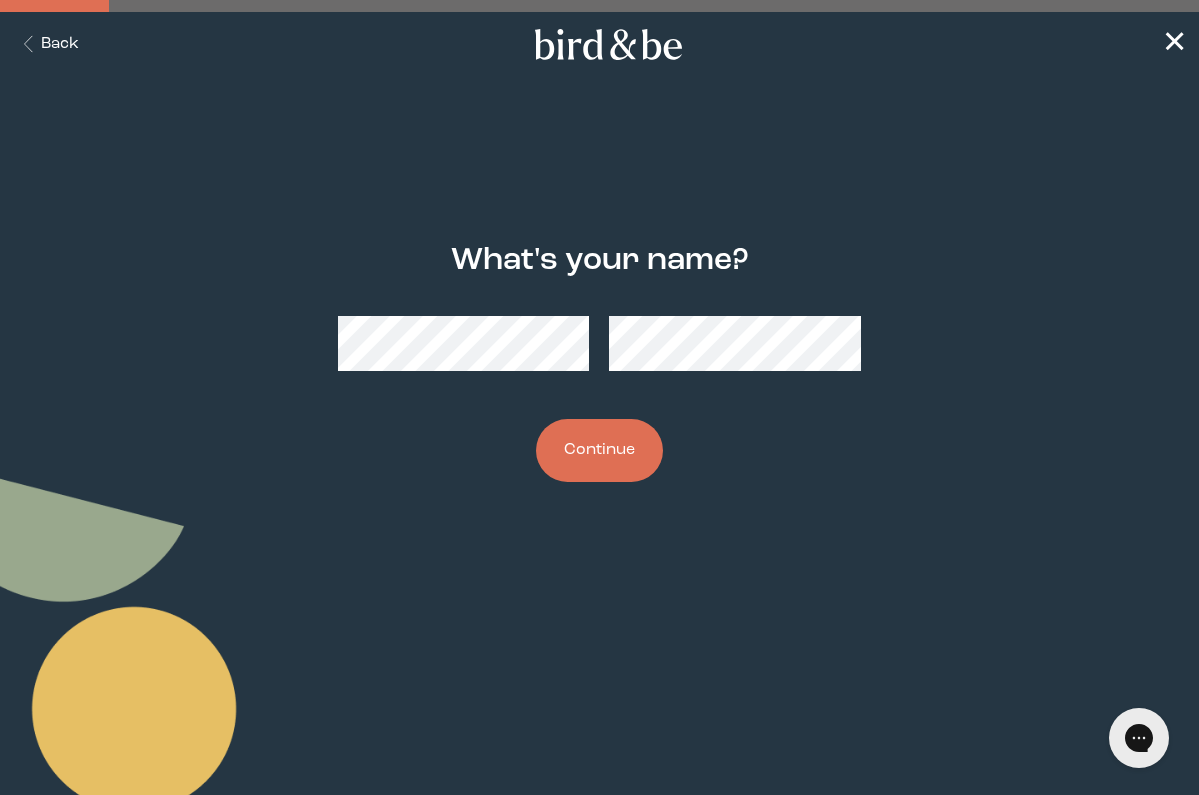 click on "Continue" at bounding box center (599, 450) 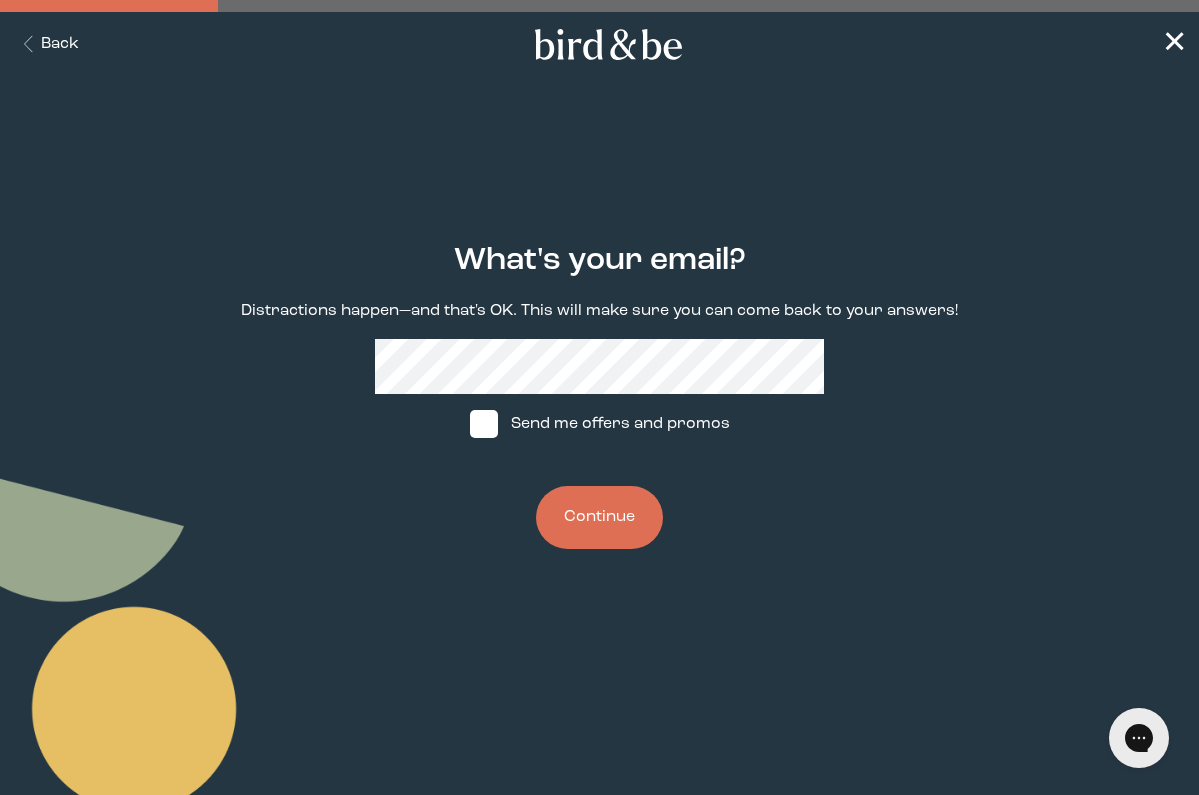 click on "Continue" at bounding box center [599, 517] 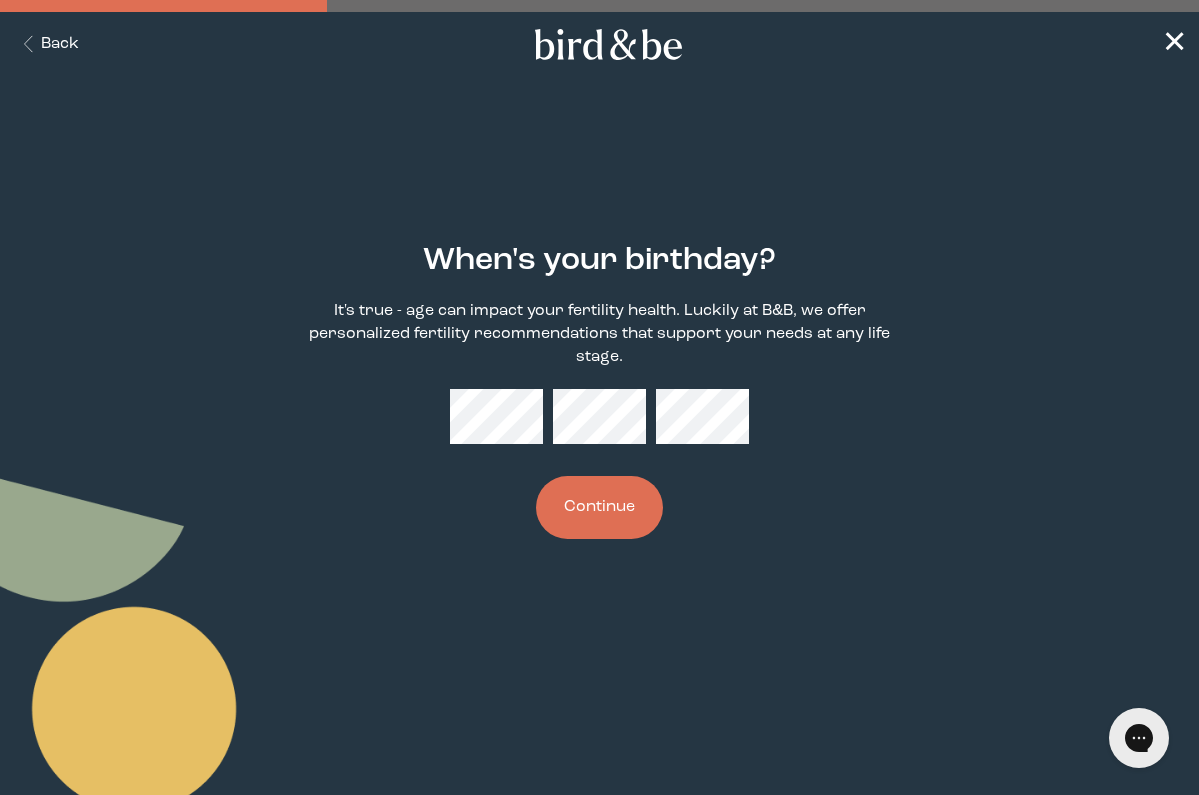 click on "Continue" at bounding box center (599, 507) 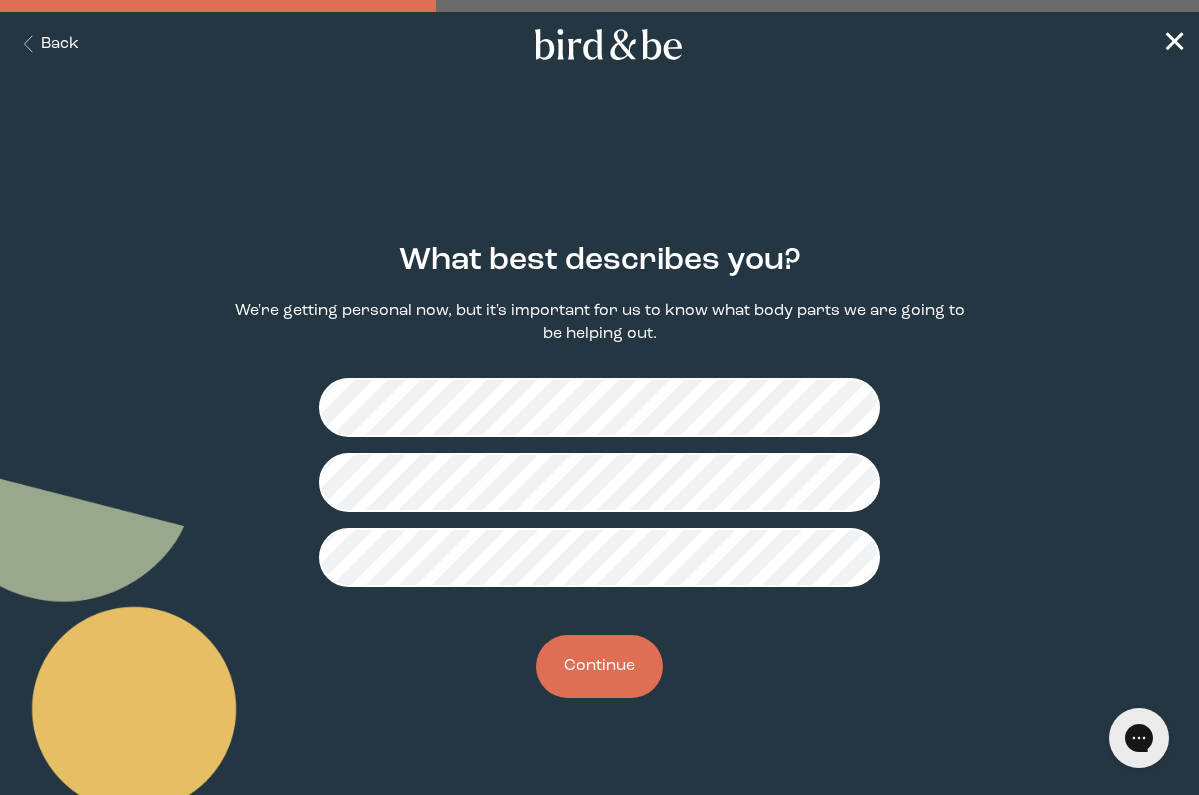 click on "Continue" at bounding box center [599, 666] 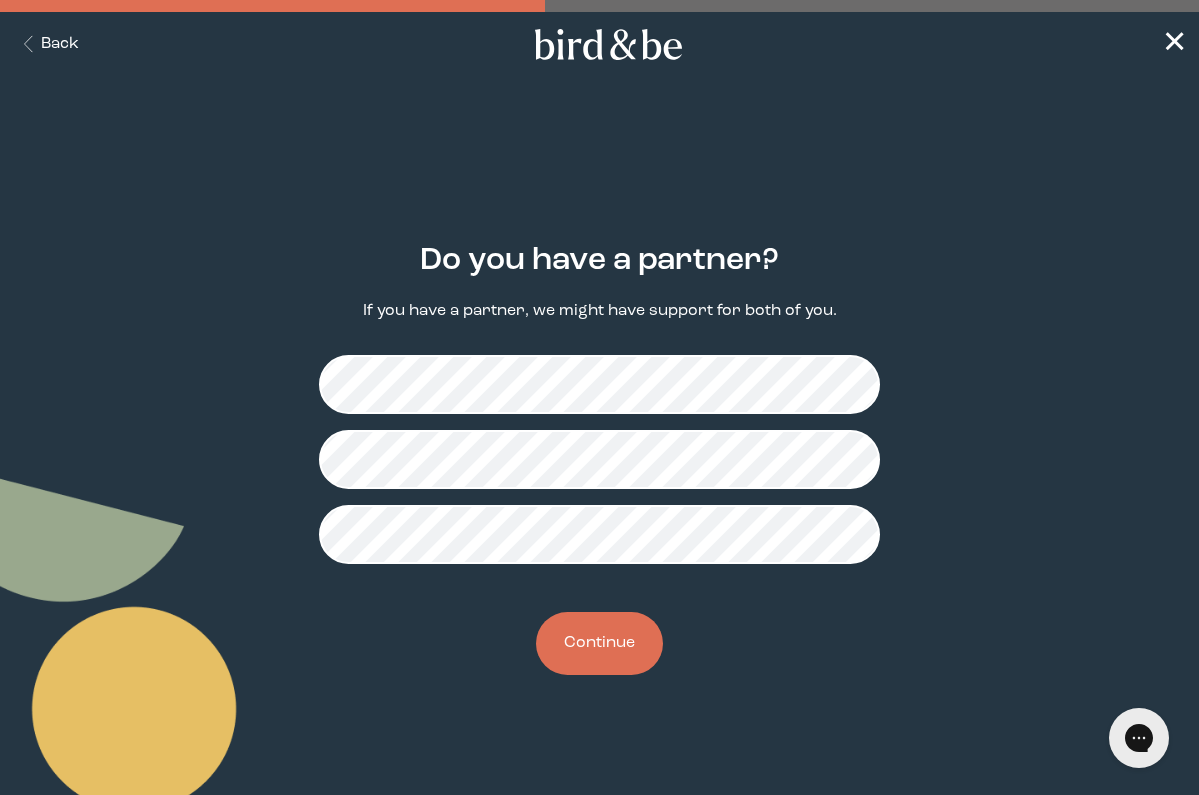 click on "Continue" at bounding box center [599, 643] 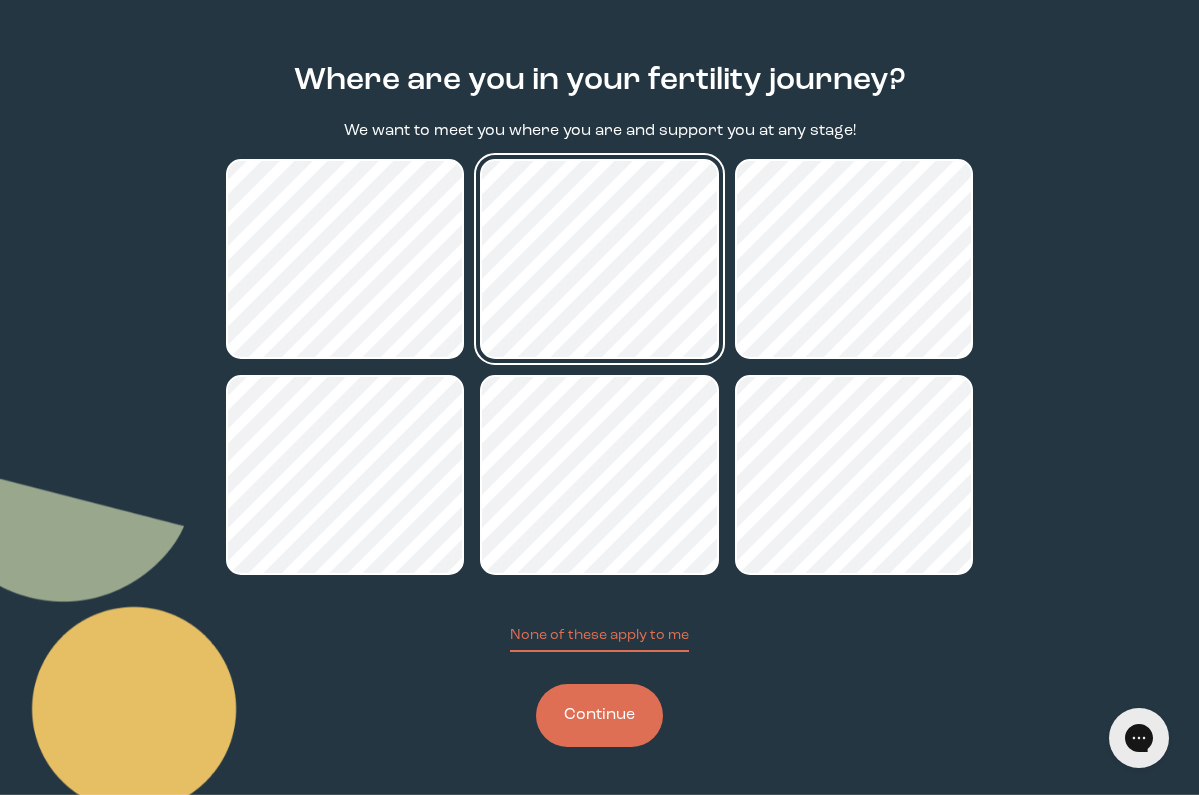 scroll, scrollTop: 180, scrollLeft: 0, axis: vertical 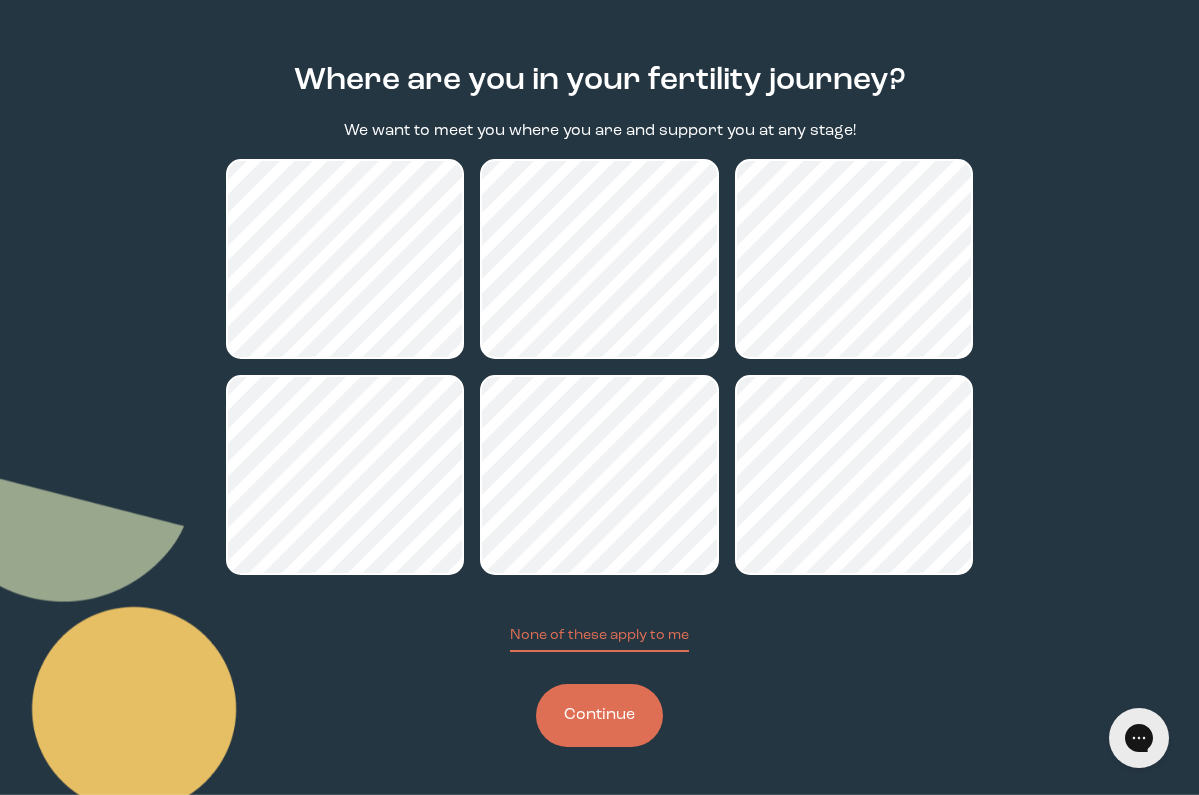 click on "Continue" at bounding box center (599, 715) 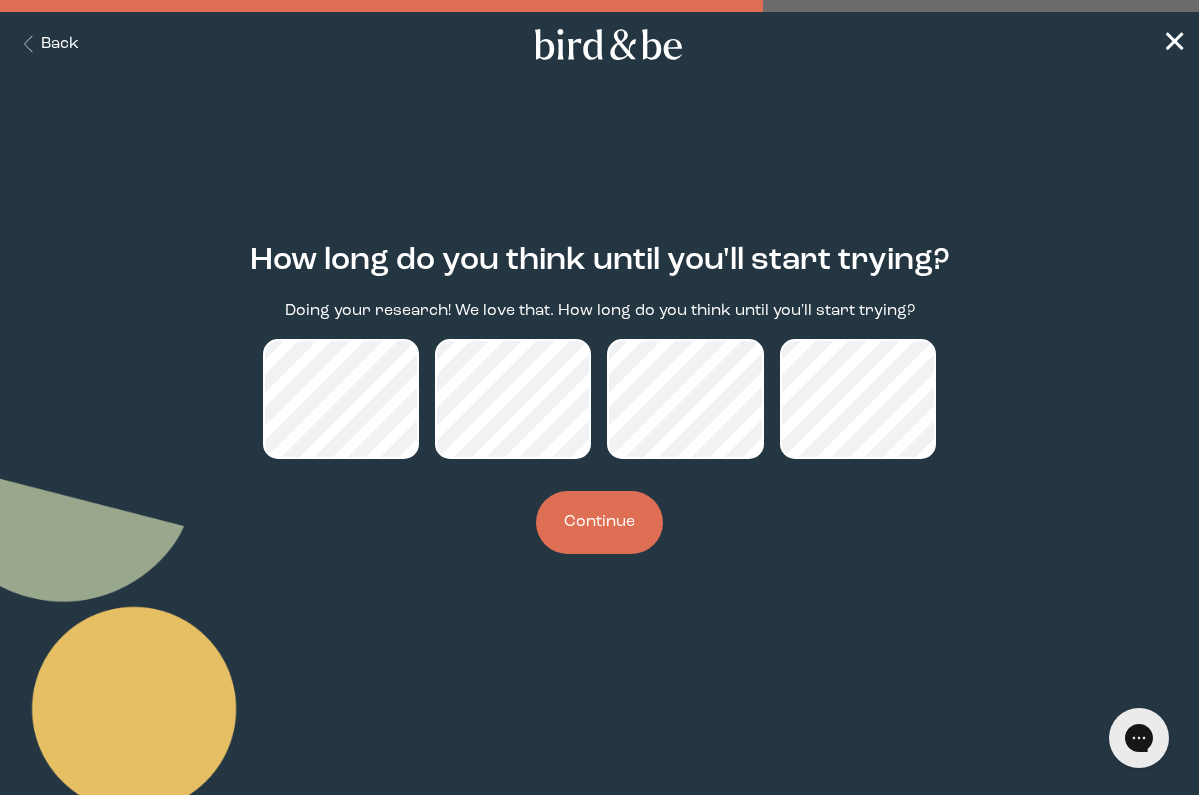 click on "Continue" at bounding box center (599, 522) 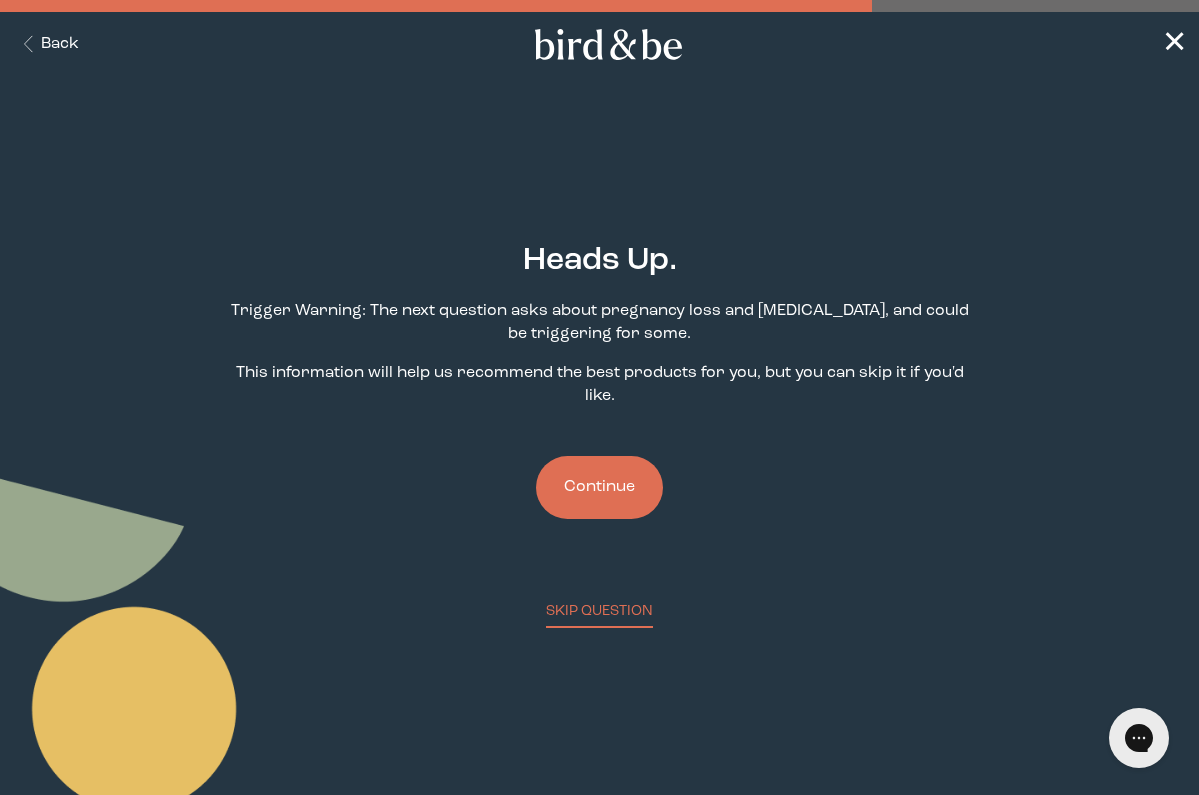 click on "Continue" at bounding box center (599, 487) 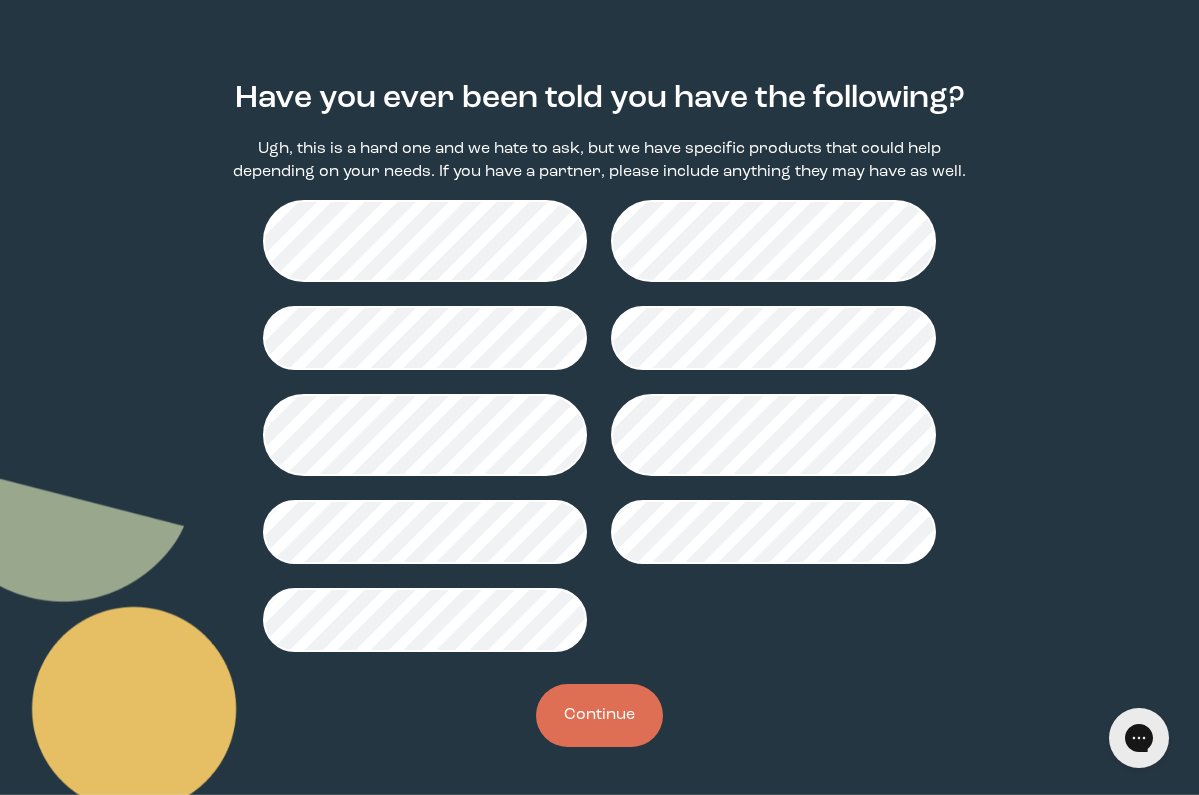 scroll, scrollTop: 162, scrollLeft: 0, axis: vertical 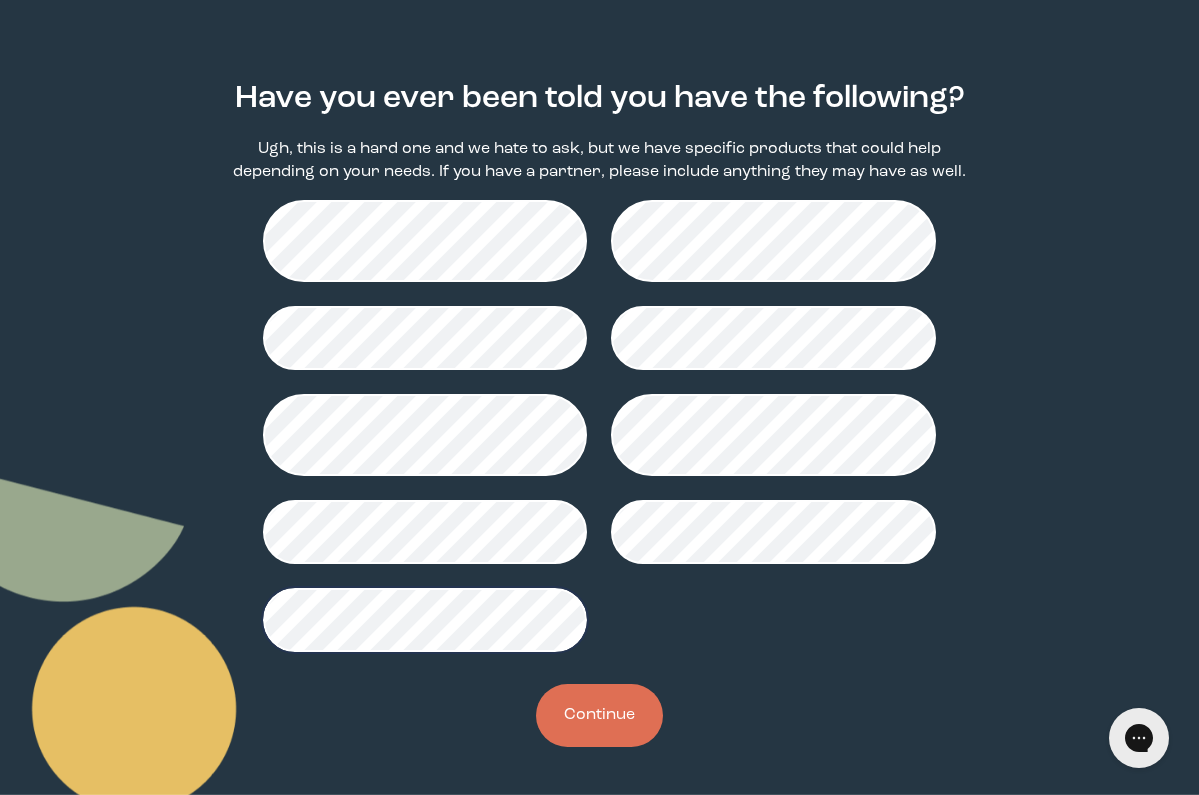 click on "Continue" at bounding box center (599, 715) 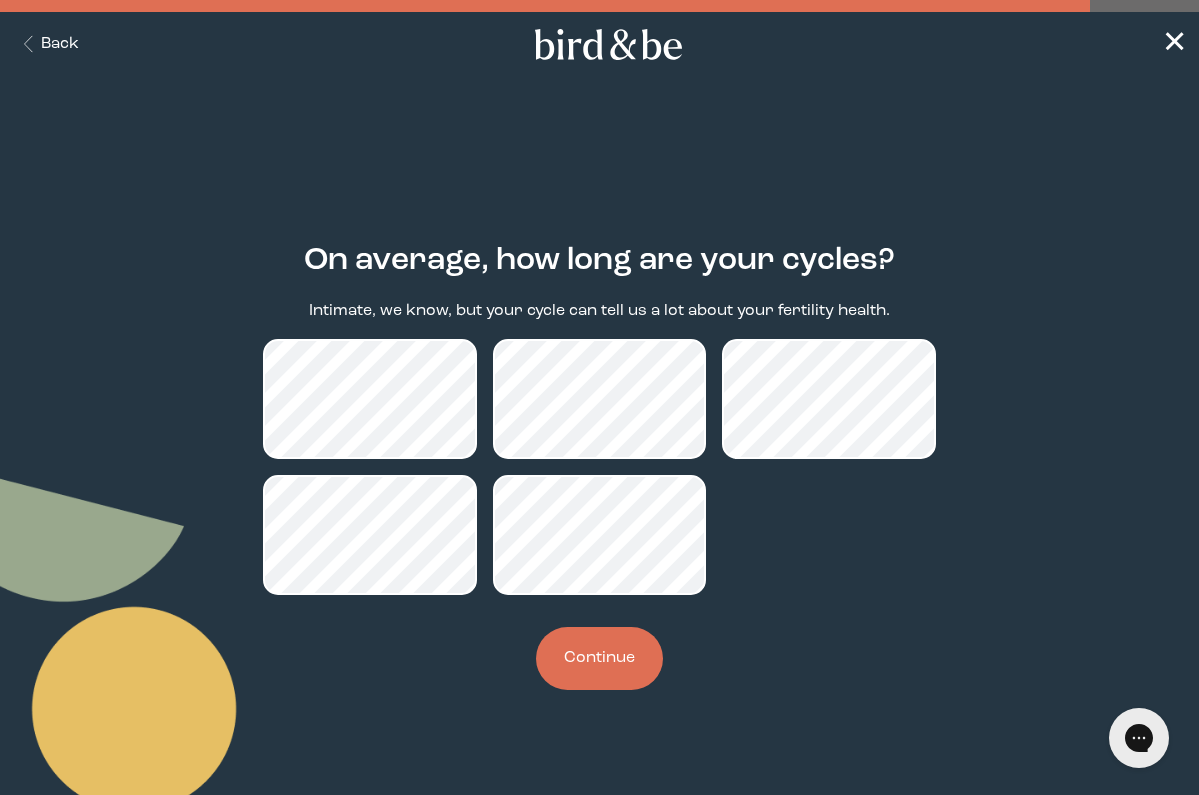 click on "Continue" at bounding box center [599, 658] 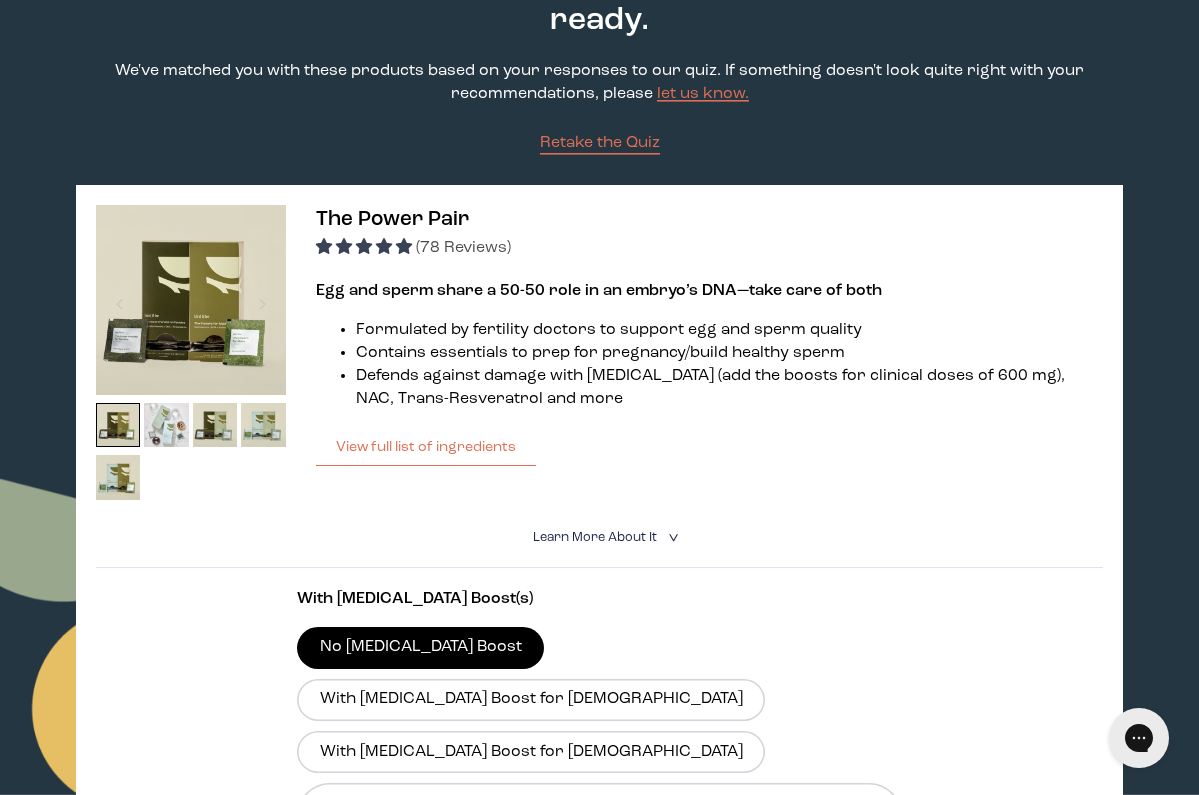 scroll, scrollTop: 142, scrollLeft: 0, axis: vertical 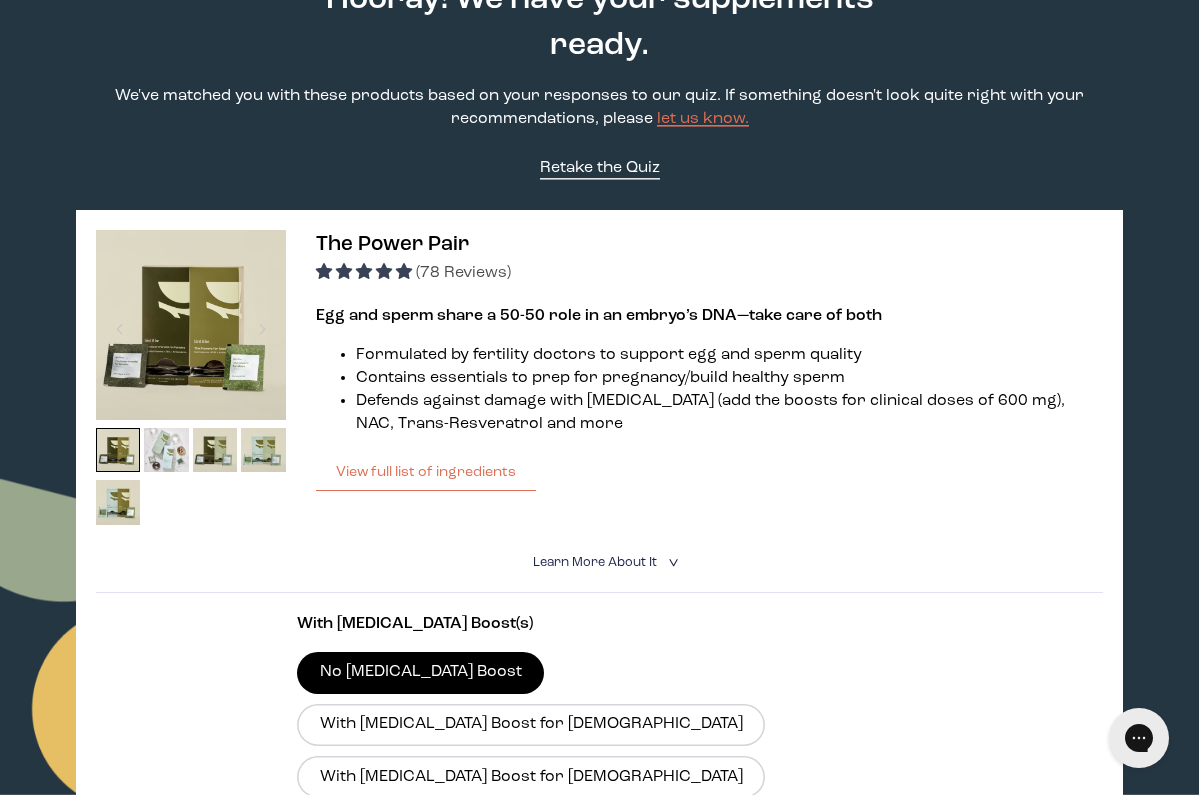click on "Retake the Quiz" at bounding box center [600, 168] 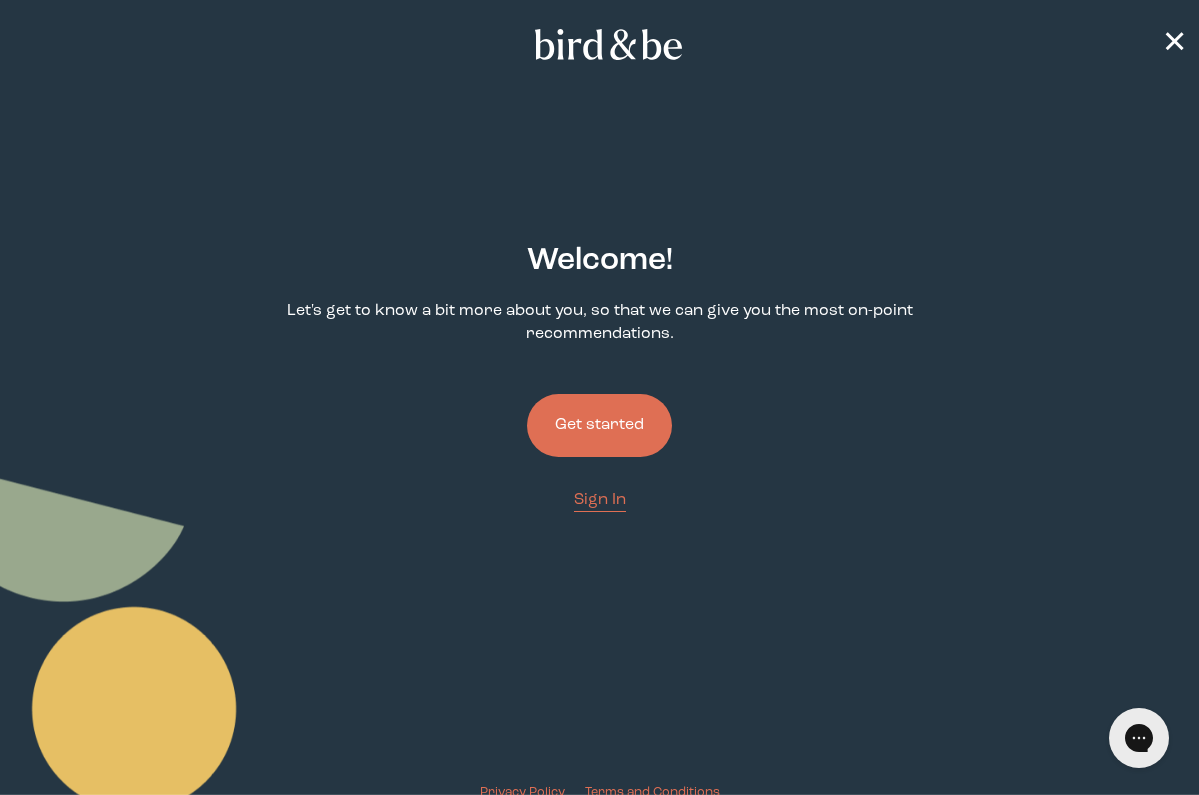click on "Get started" at bounding box center [599, 425] 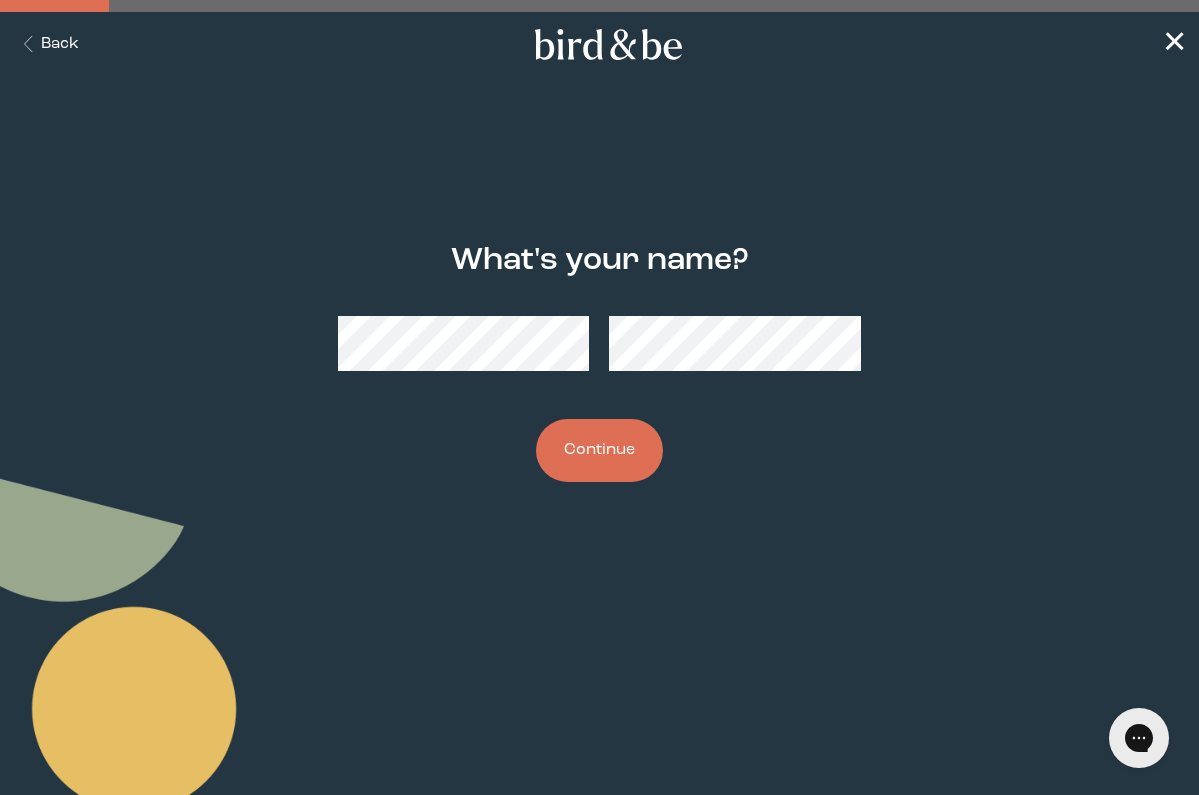 click on "Continue" at bounding box center (599, 450) 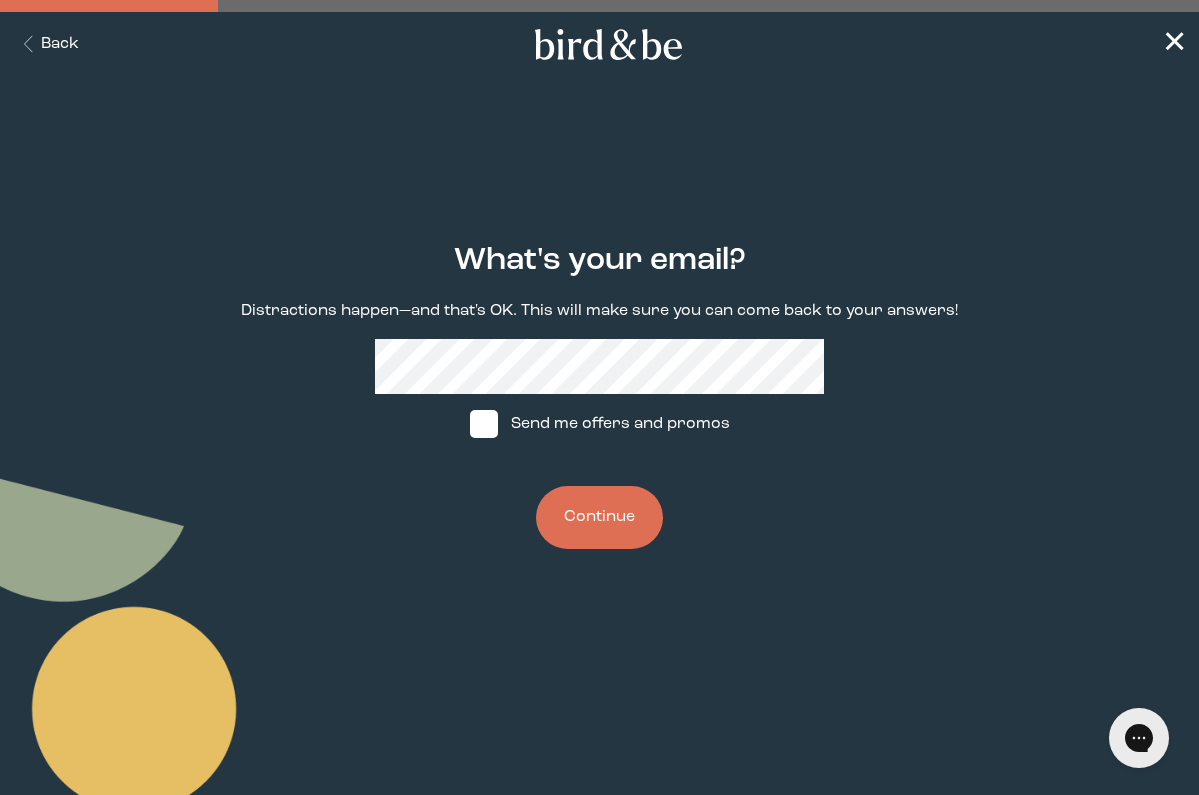 click on "Continue" at bounding box center (599, 517) 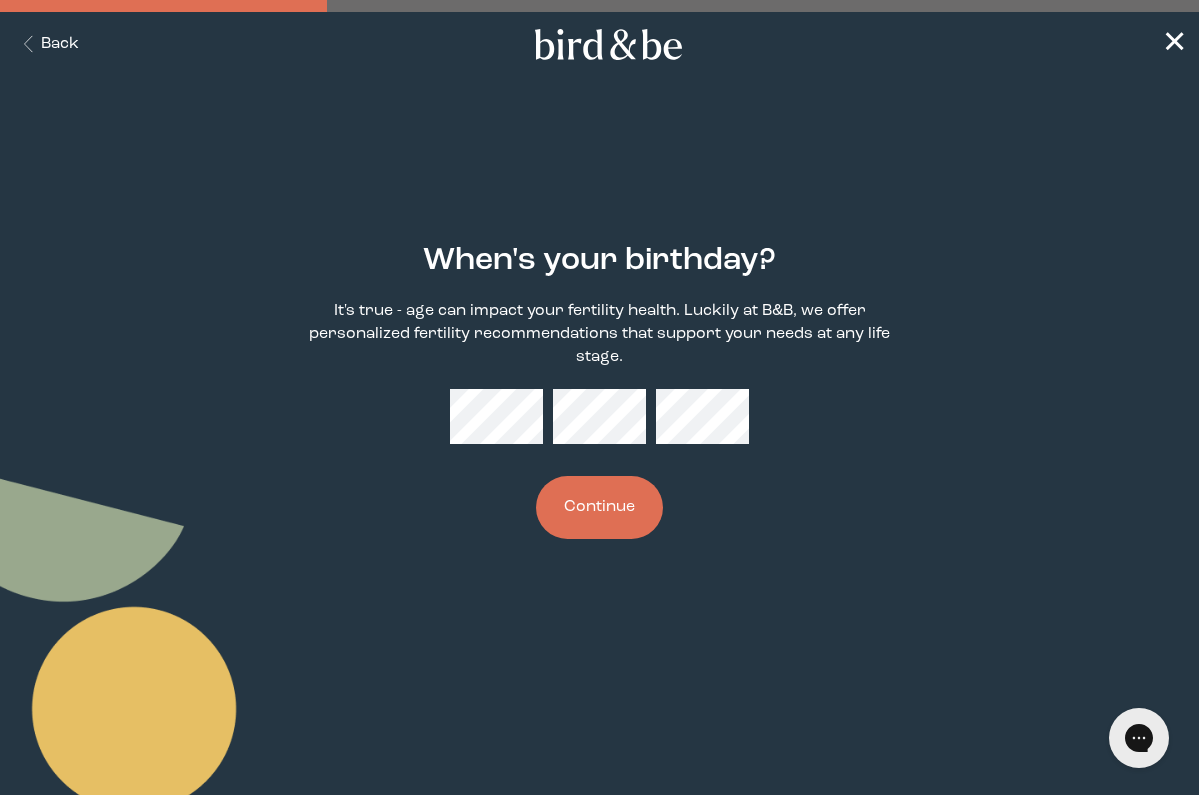 click on "Continue" at bounding box center [599, 507] 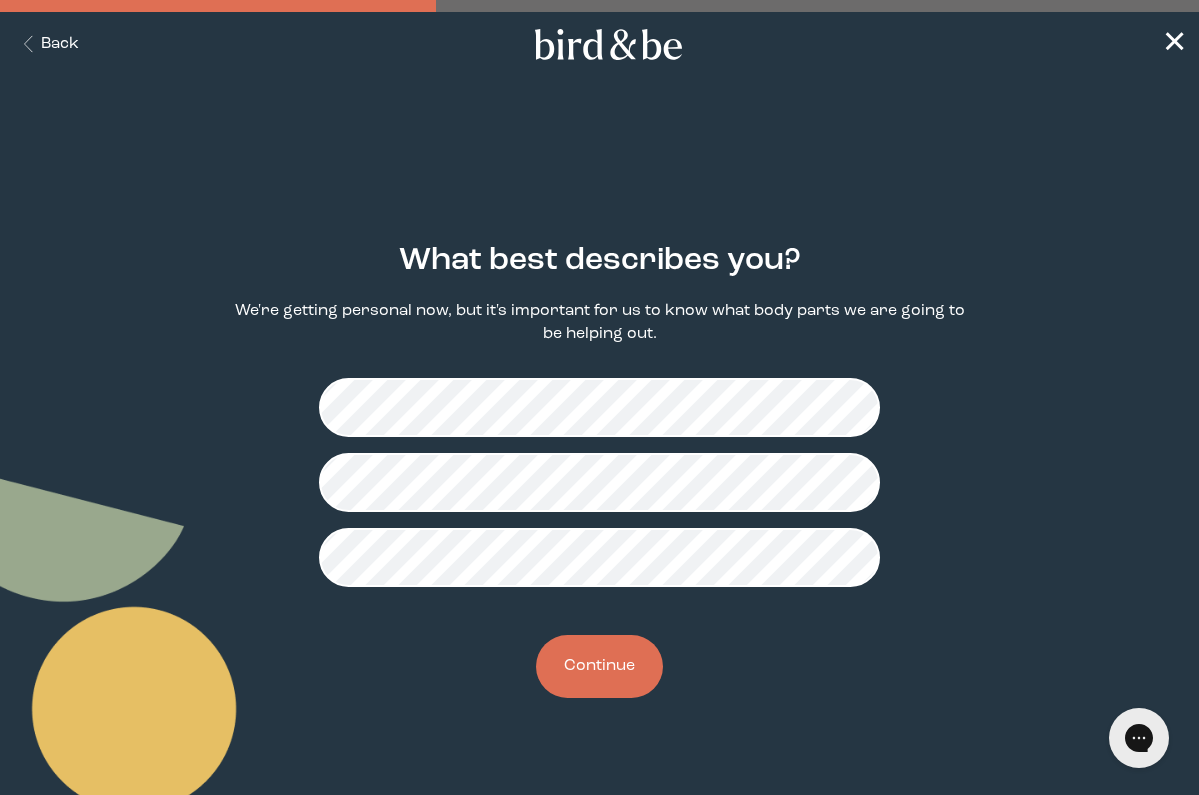 click on "Continue" at bounding box center [599, 666] 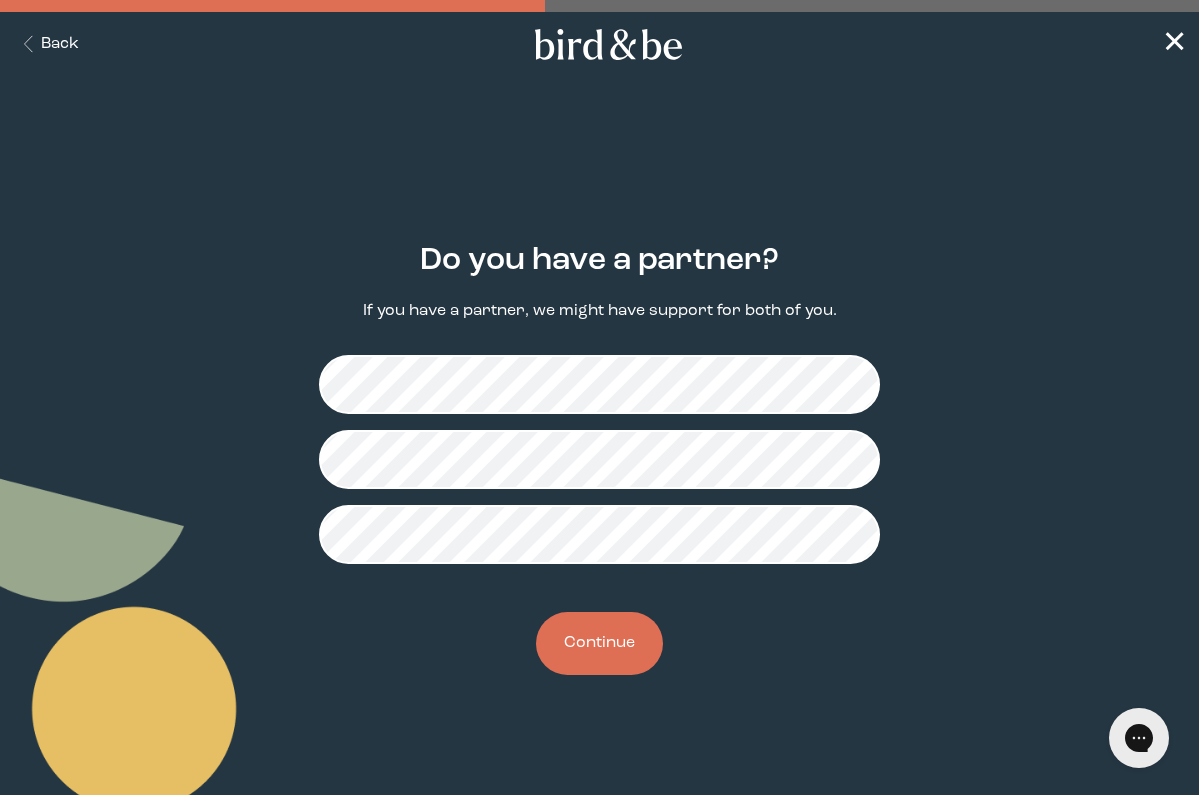 click on "Continue" at bounding box center [599, 643] 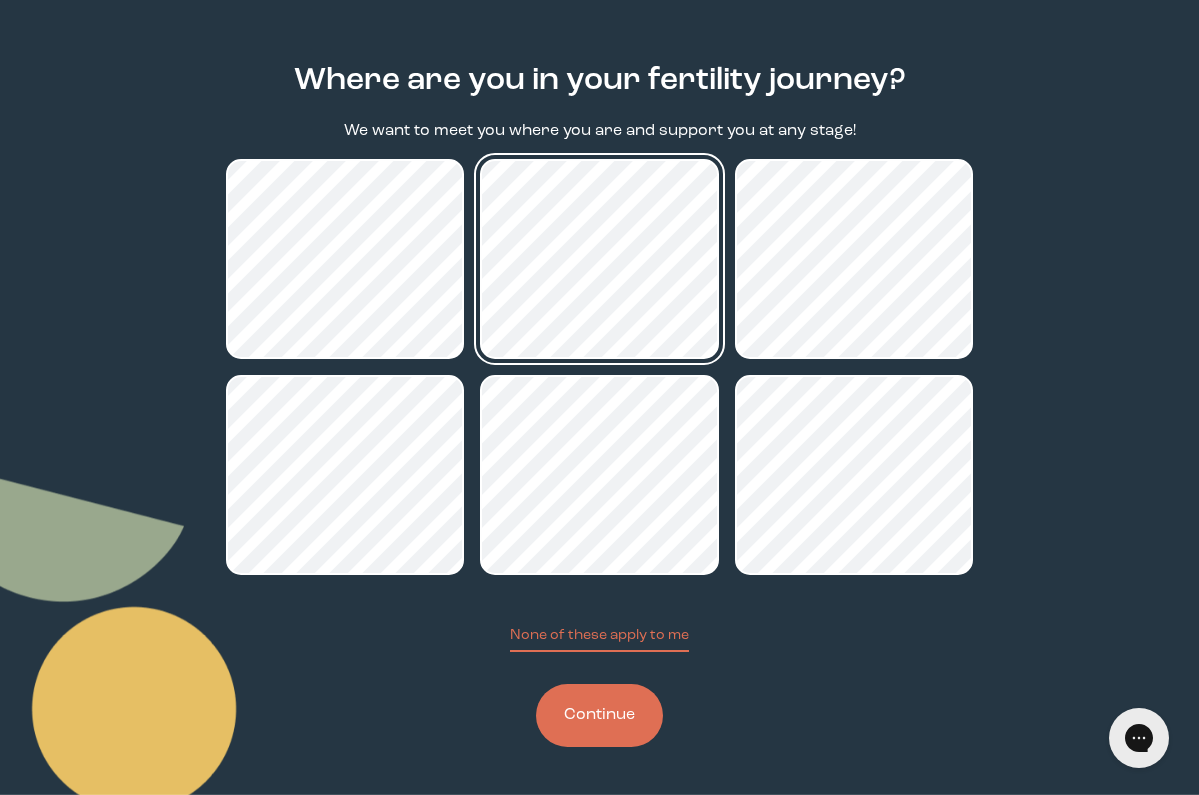 scroll, scrollTop: 180, scrollLeft: 0, axis: vertical 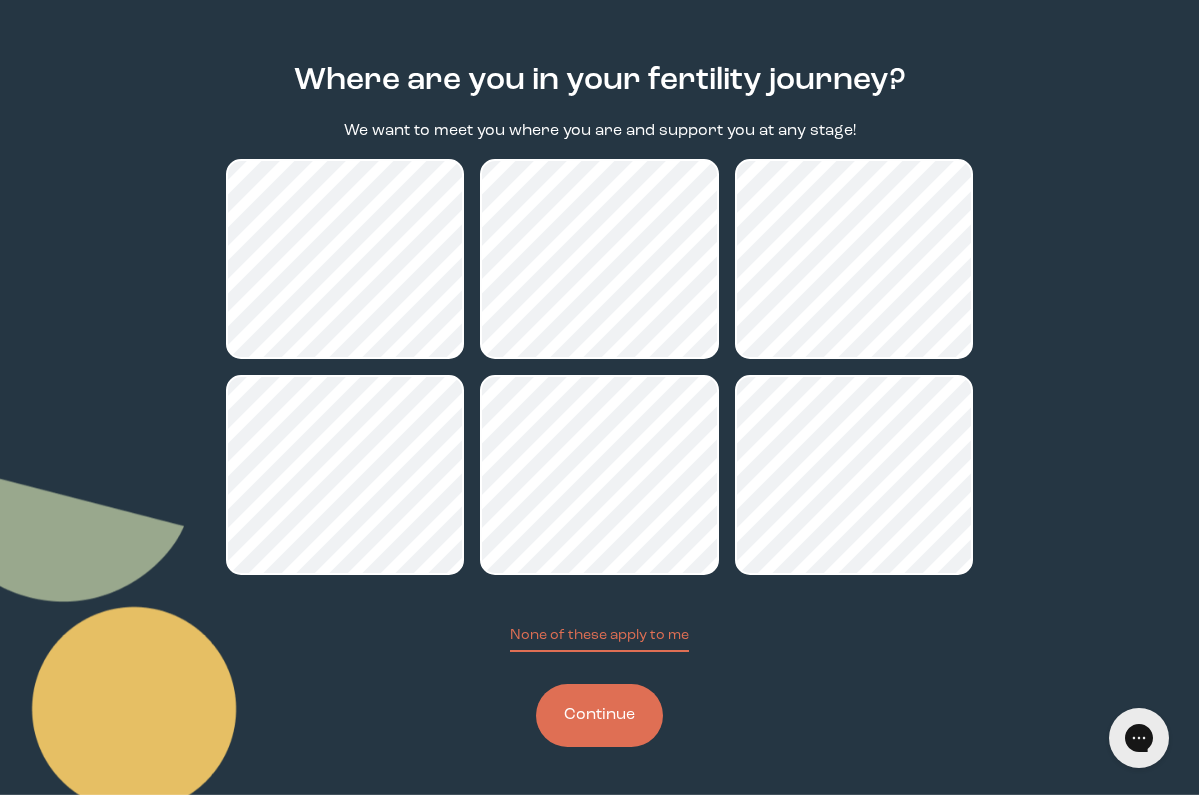 click on "Continue" at bounding box center [599, 715] 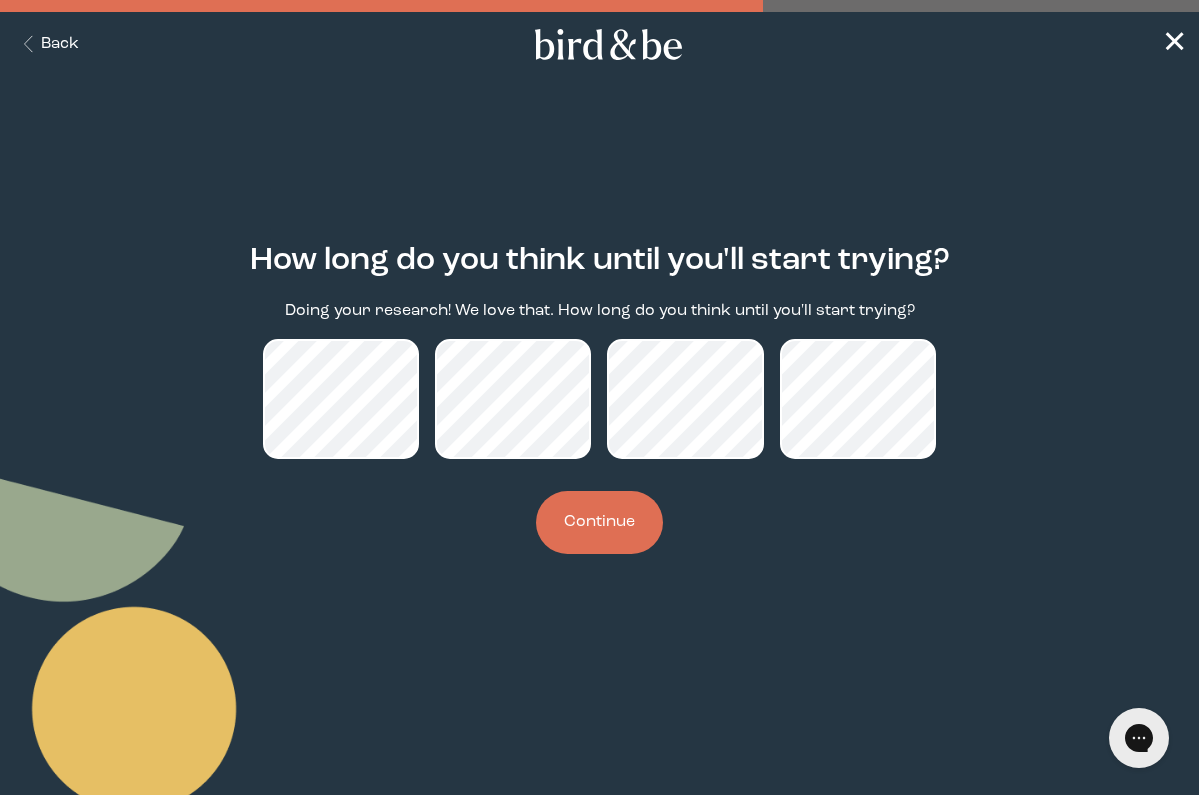 click on "Continue" at bounding box center (599, 522) 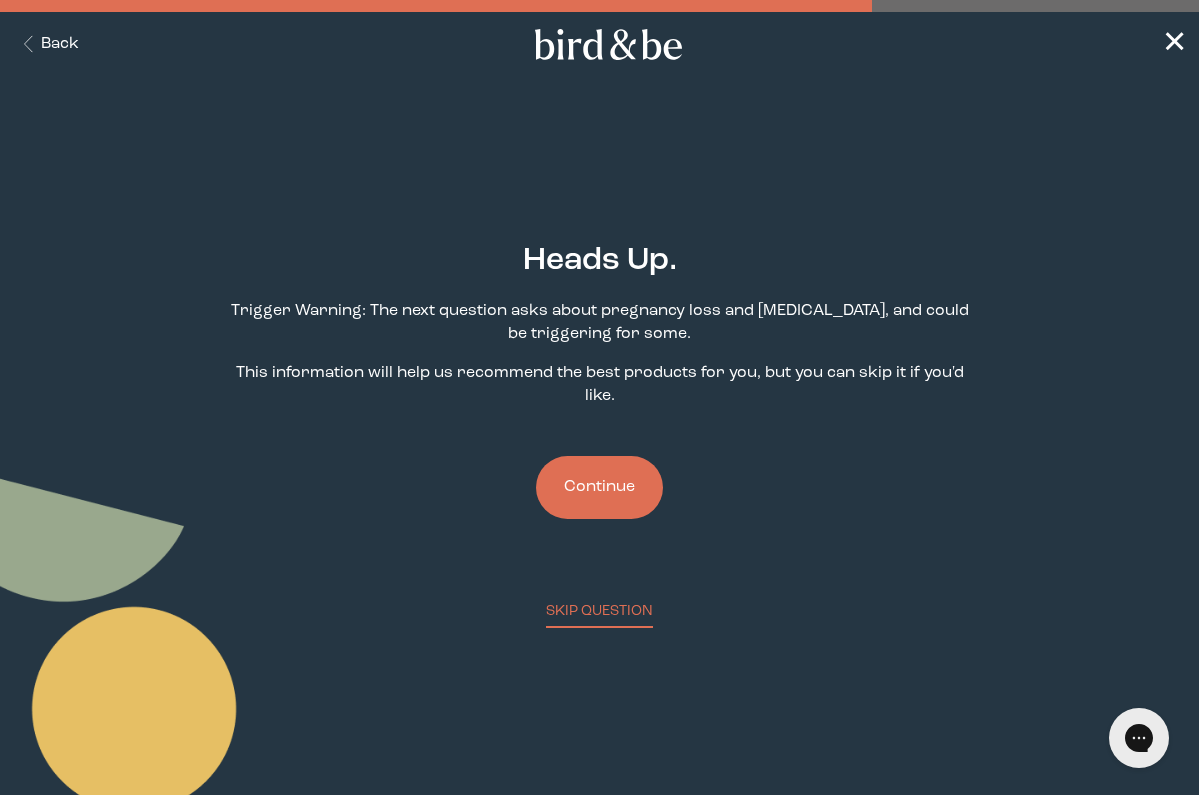 click on "Continue" at bounding box center (599, 487) 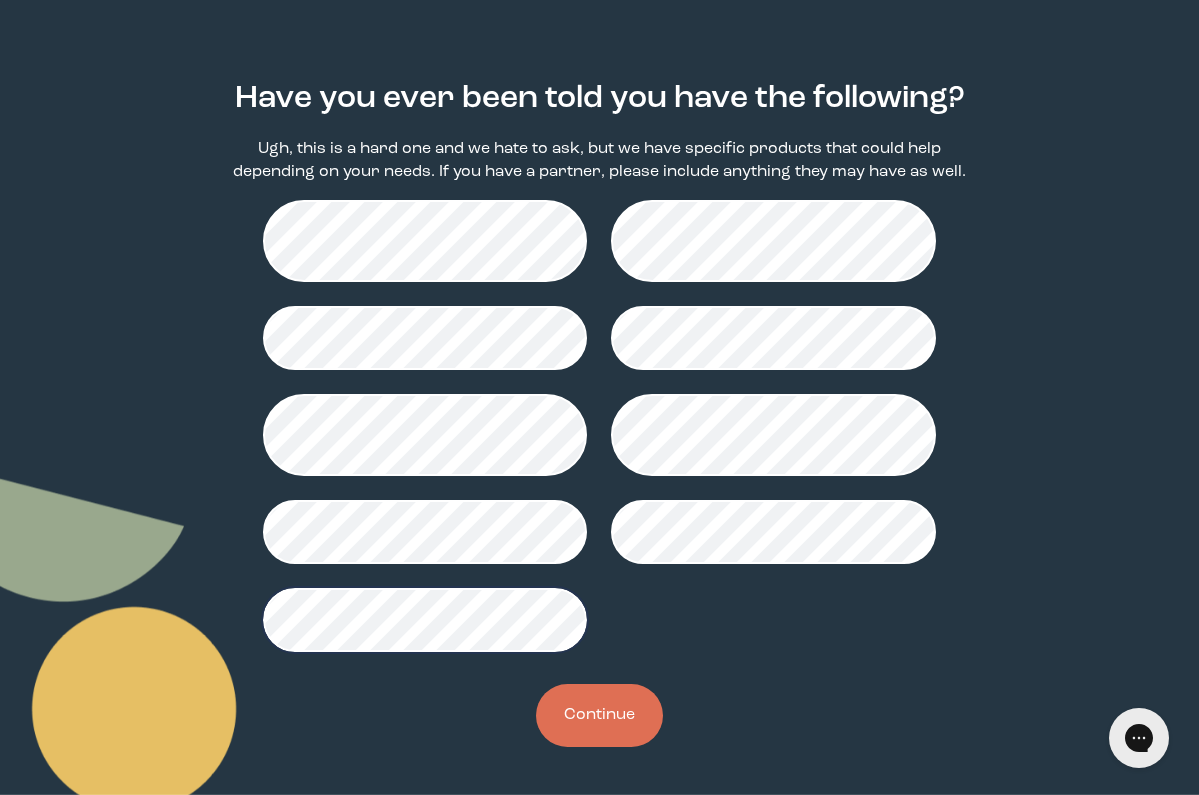 scroll, scrollTop: 162, scrollLeft: 0, axis: vertical 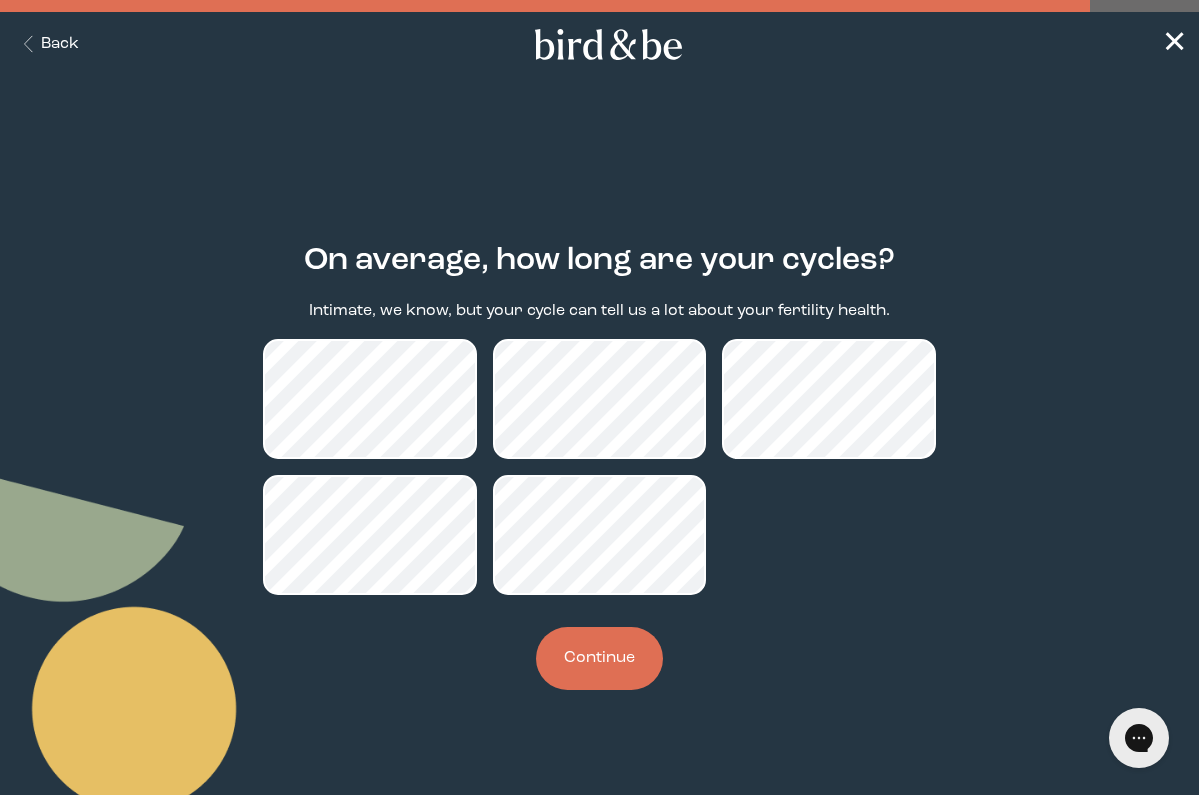 click on "Continue" at bounding box center [599, 658] 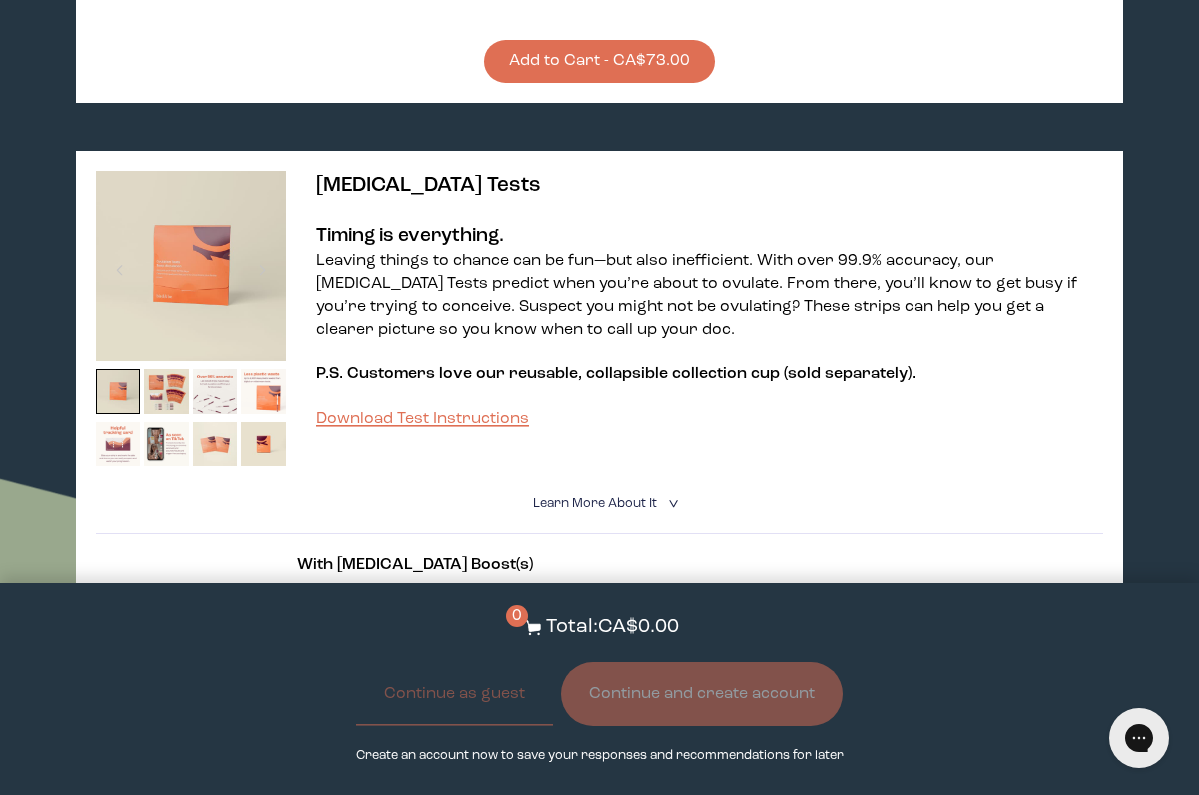 scroll, scrollTop: 2812, scrollLeft: 0, axis: vertical 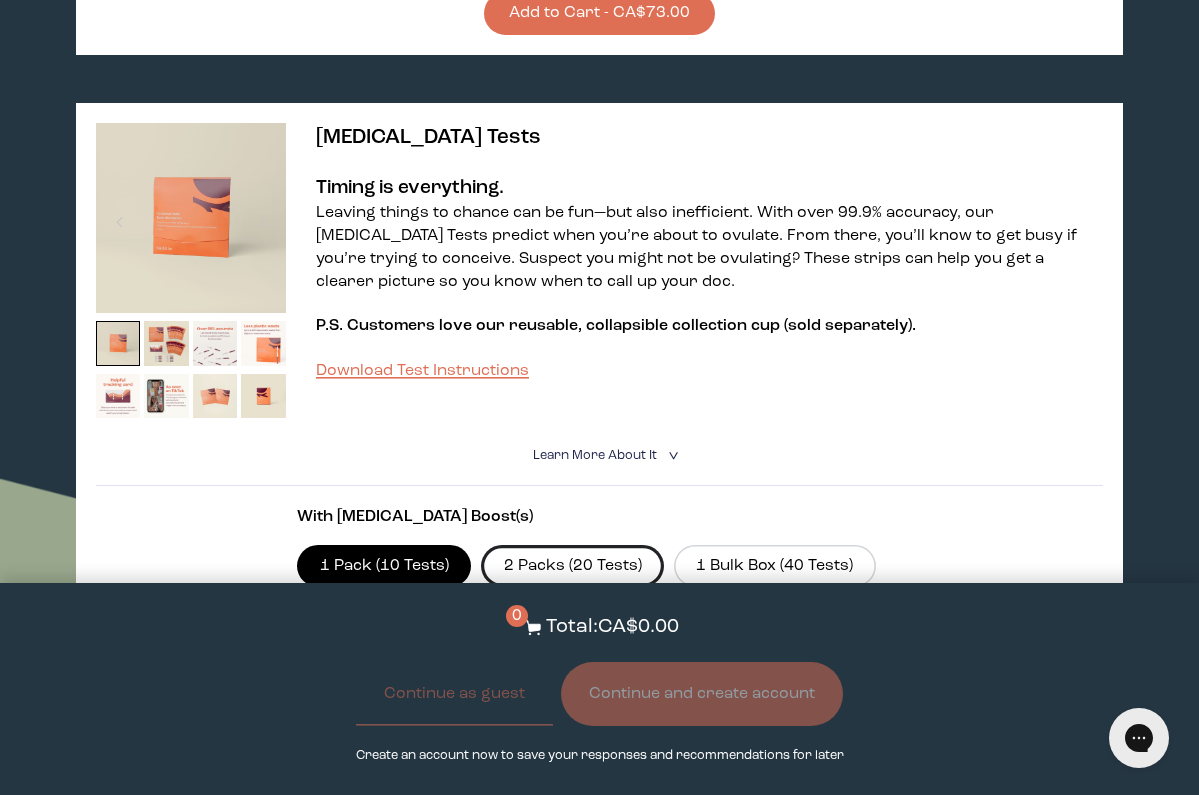 click on "2 Packs (20 Tests)" at bounding box center [572, 566] 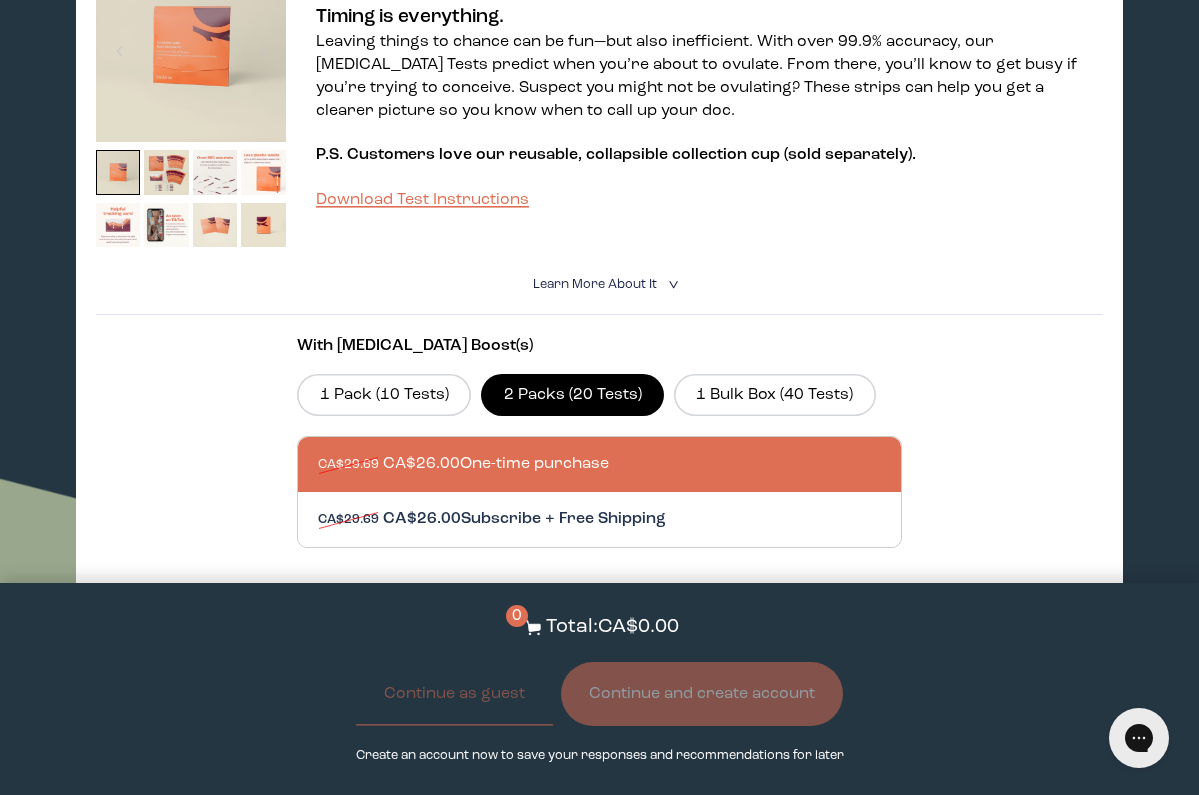 scroll, scrollTop: 2961, scrollLeft: 0, axis: vertical 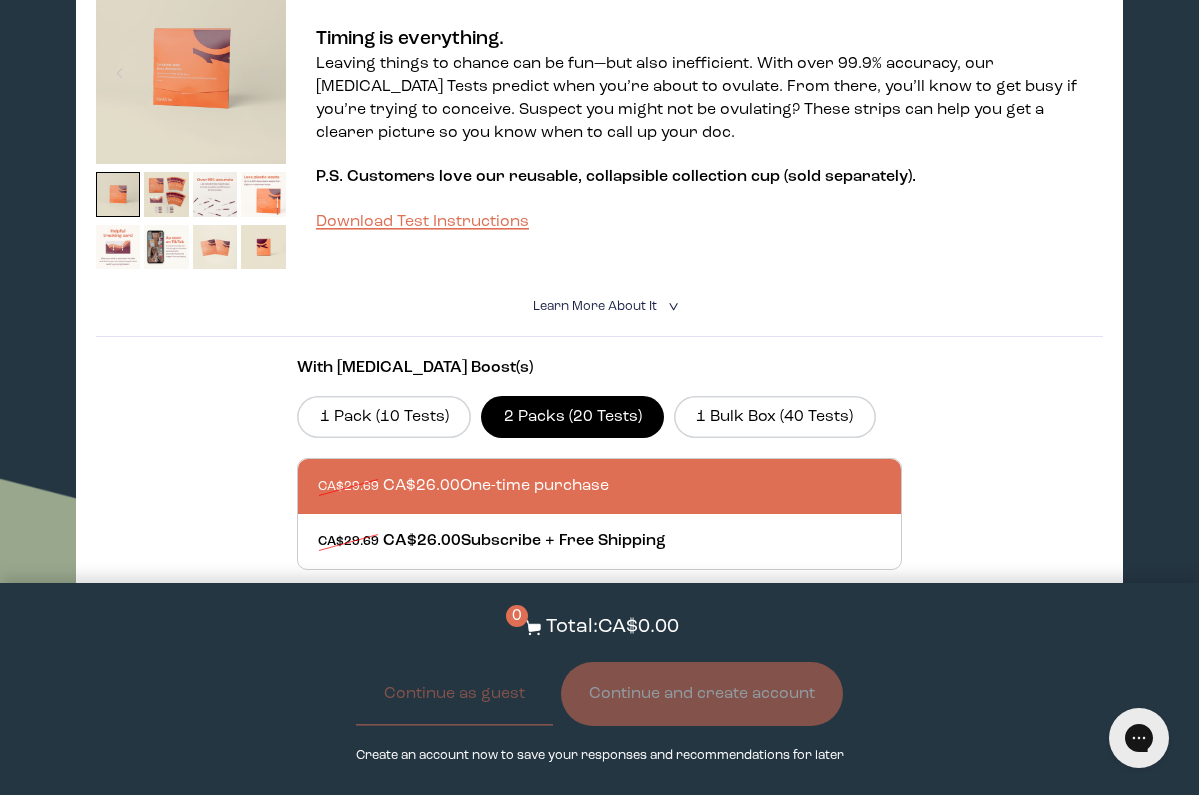click at bounding box center [619, 486] 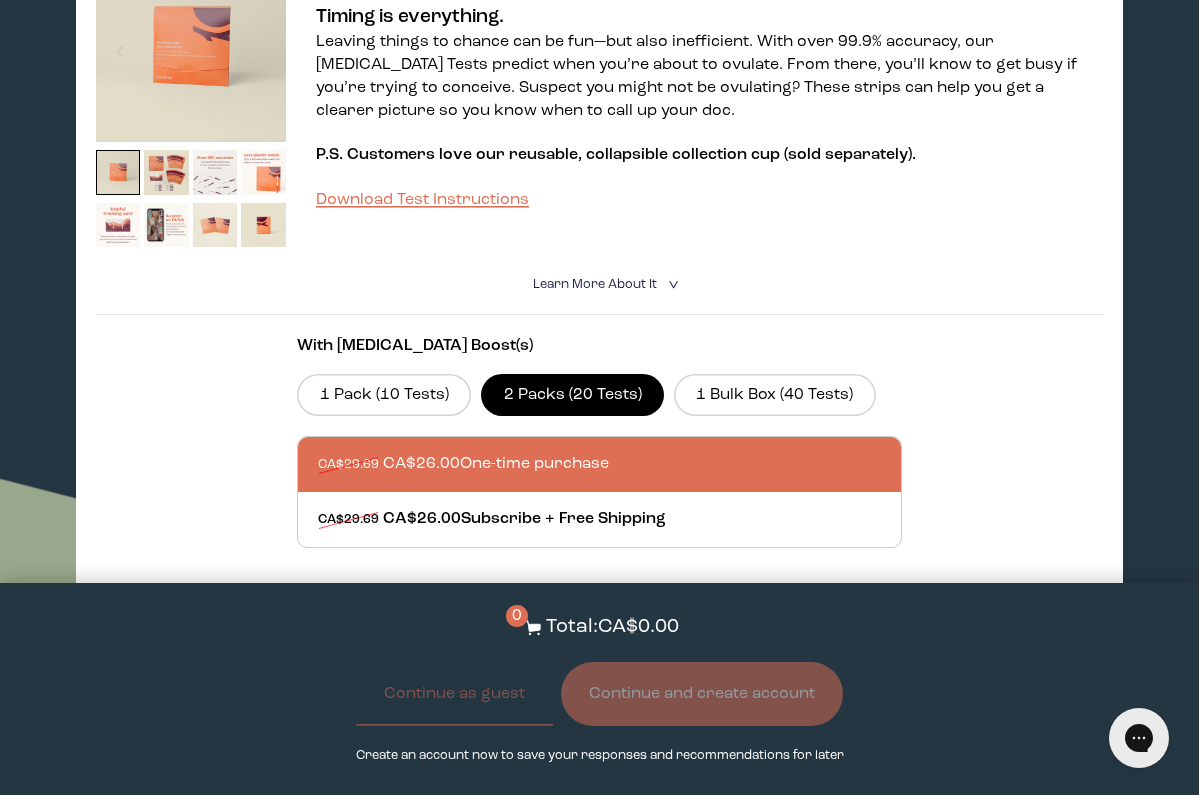 scroll, scrollTop: 3108, scrollLeft: 0, axis: vertical 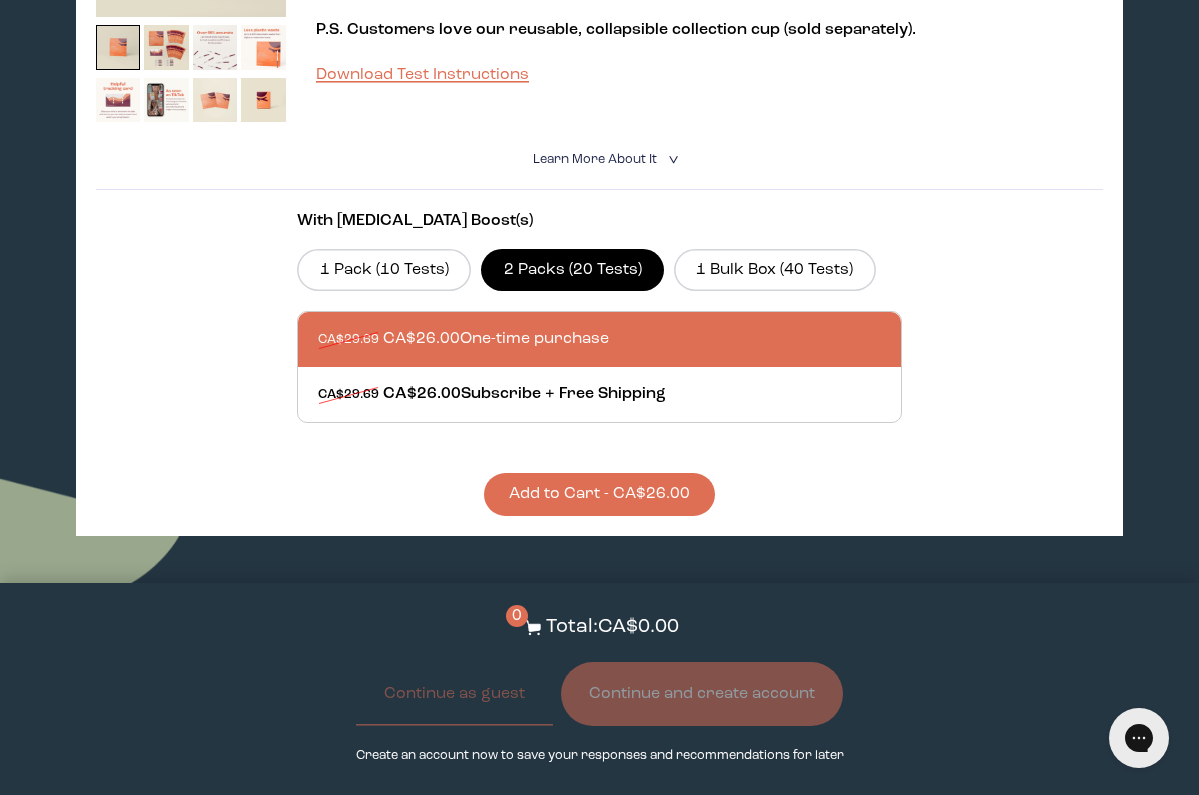 click on "Add to Cart - CA$26.00" at bounding box center [599, 494] 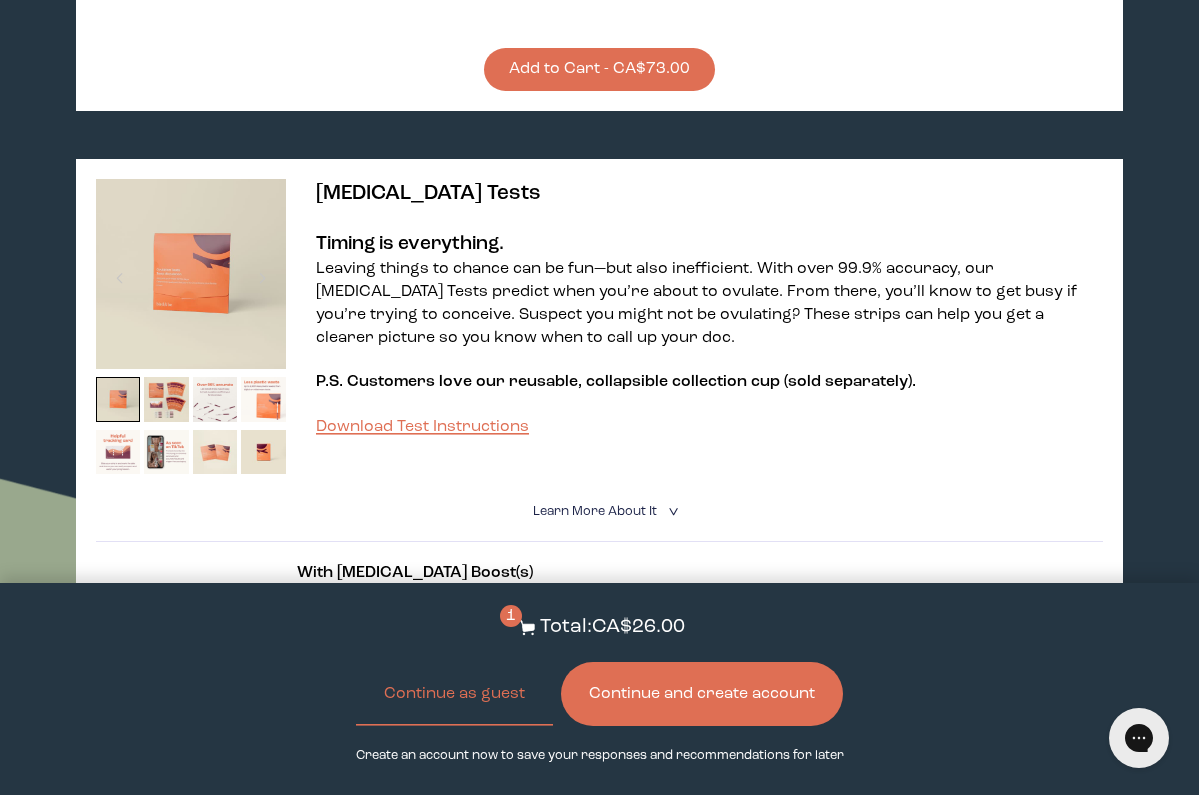 scroll, scrollTop: 2733, scrollLeft: 0, axis: vertical 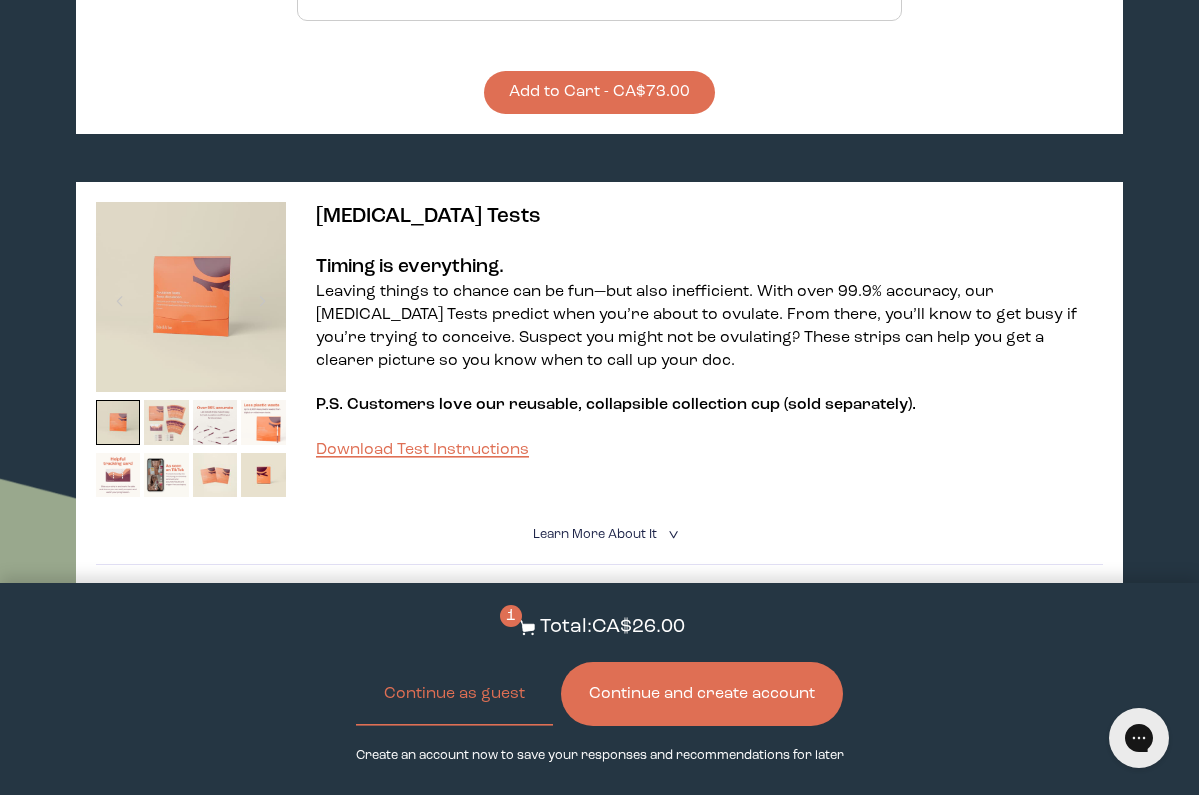 click at bounding box center (166, 422) 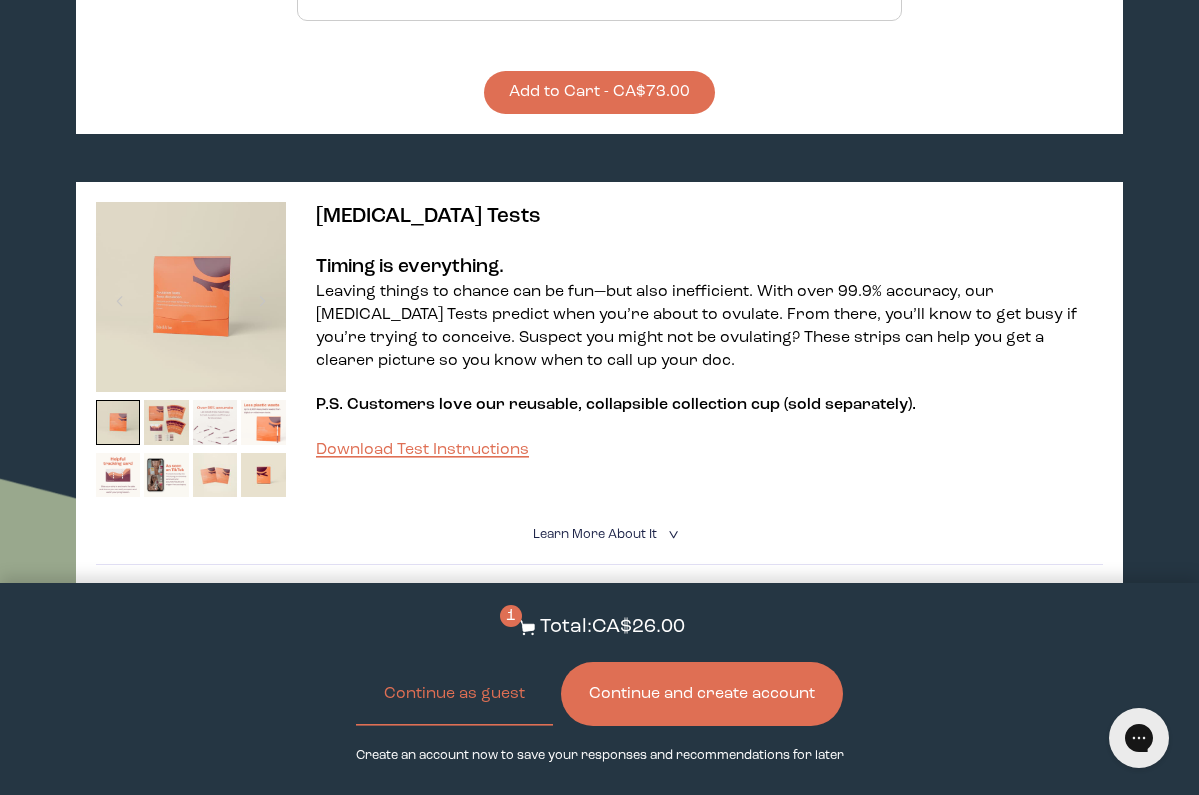 click at bounding box center (215, 422) 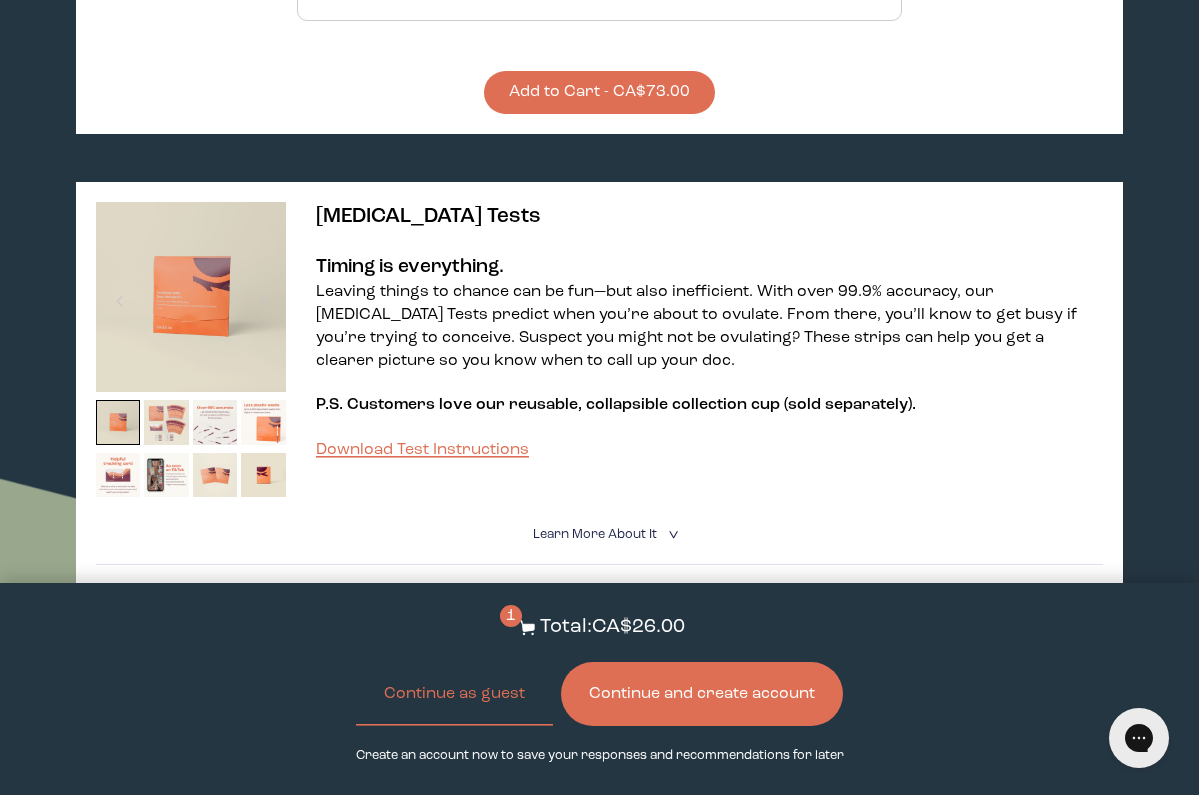click at bounding box center [166, 422] 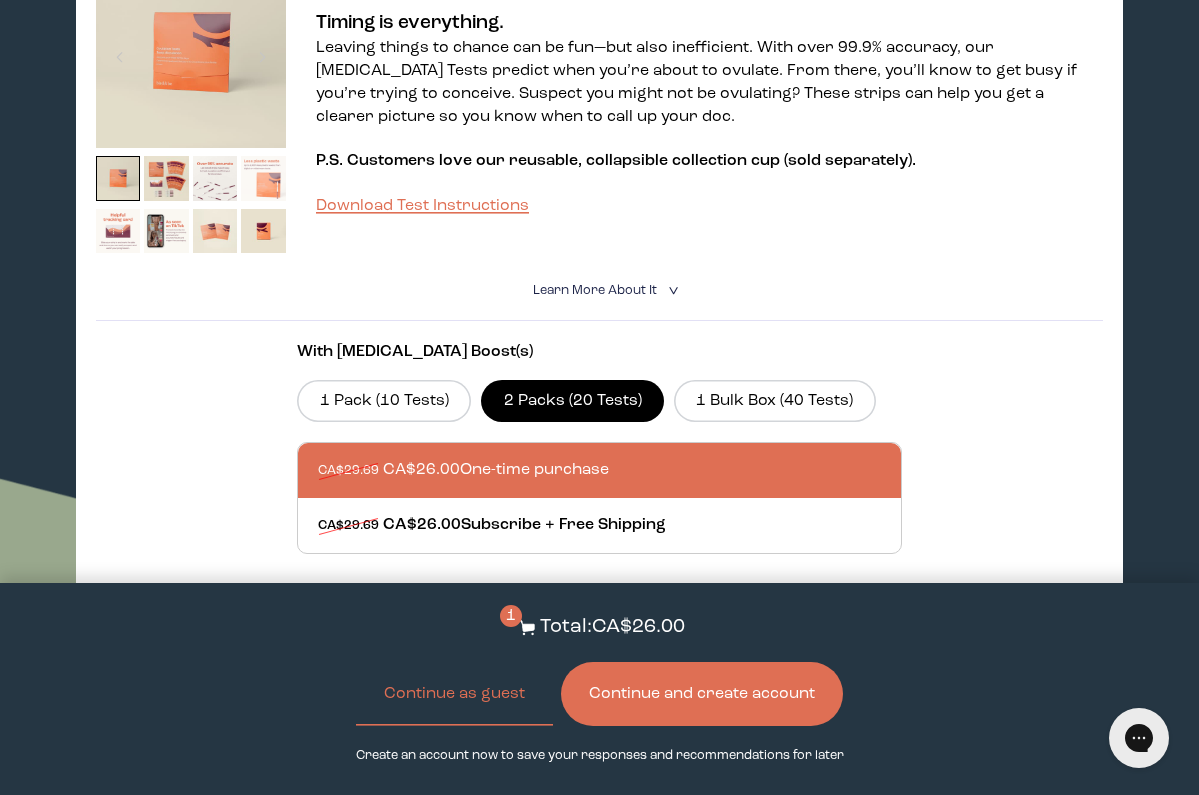 scroll, scrollTop: 2982, scrollLeft: 0, axis: vertical 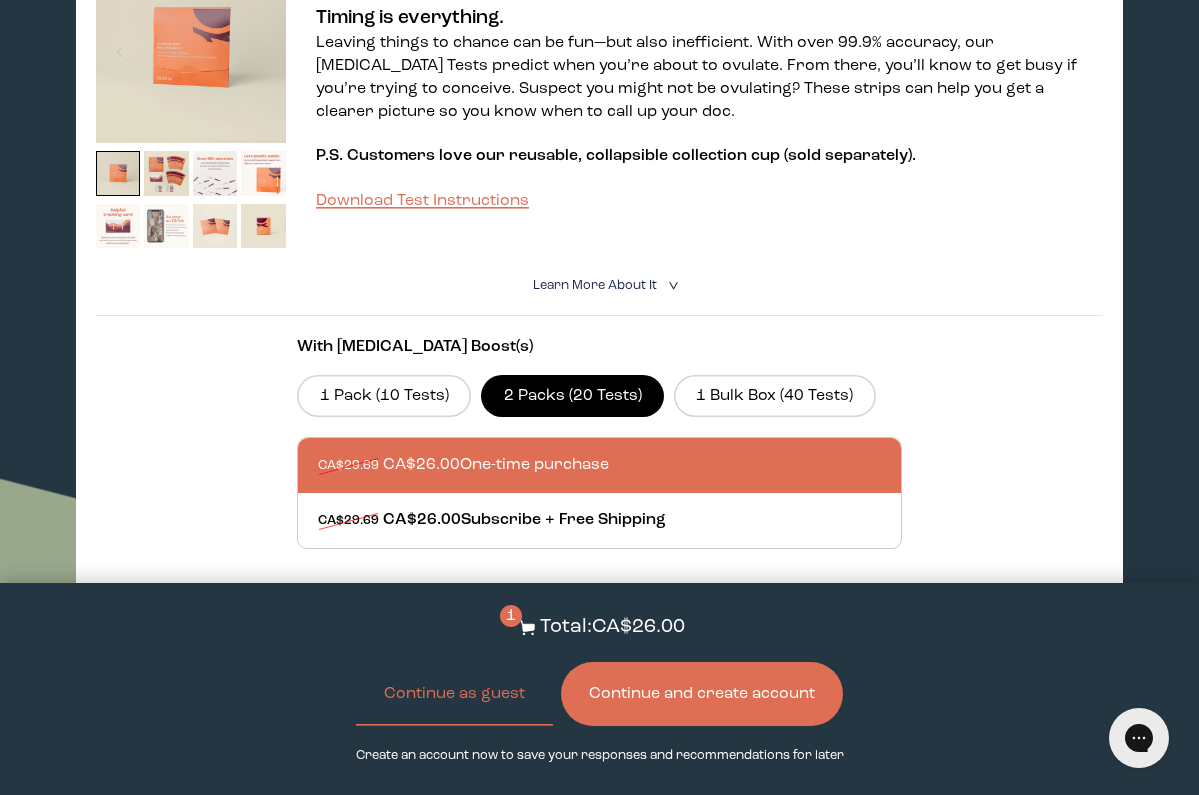 click at bounding box center (166, 226) 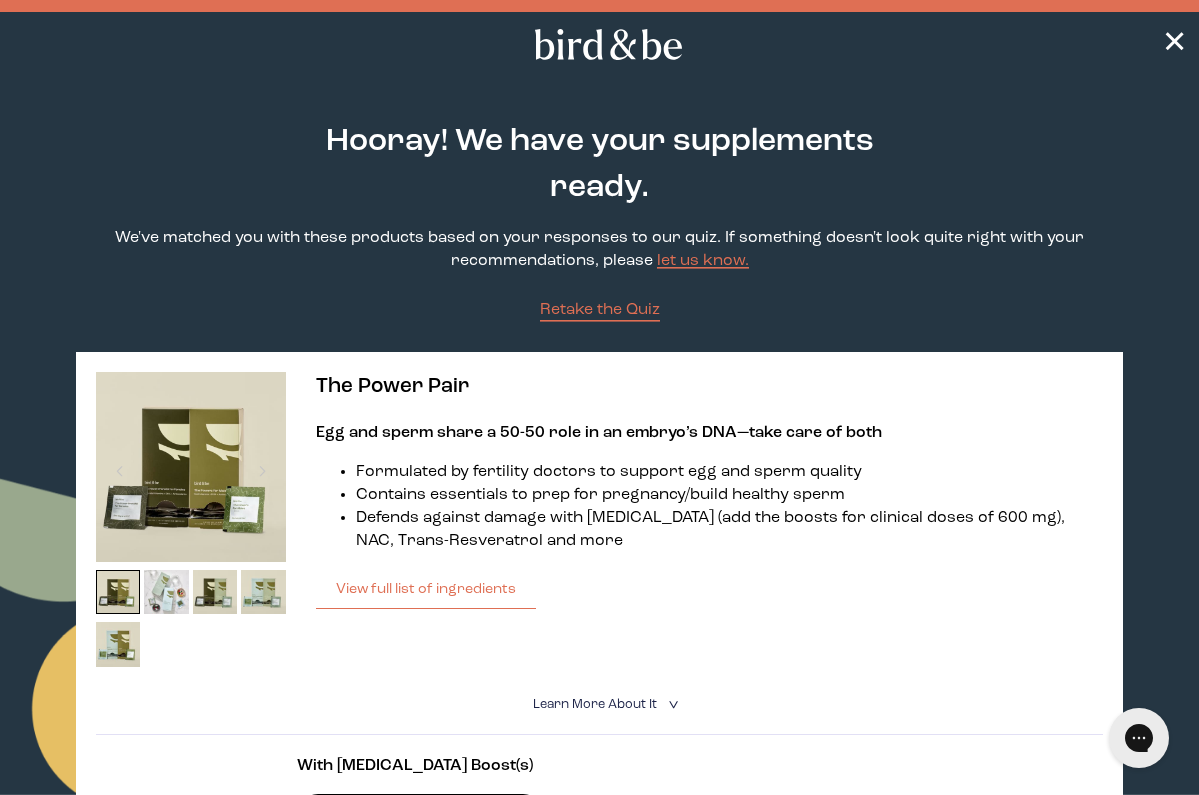 scroll, scrollTop: 0, scrollLeft: 0, axis: both 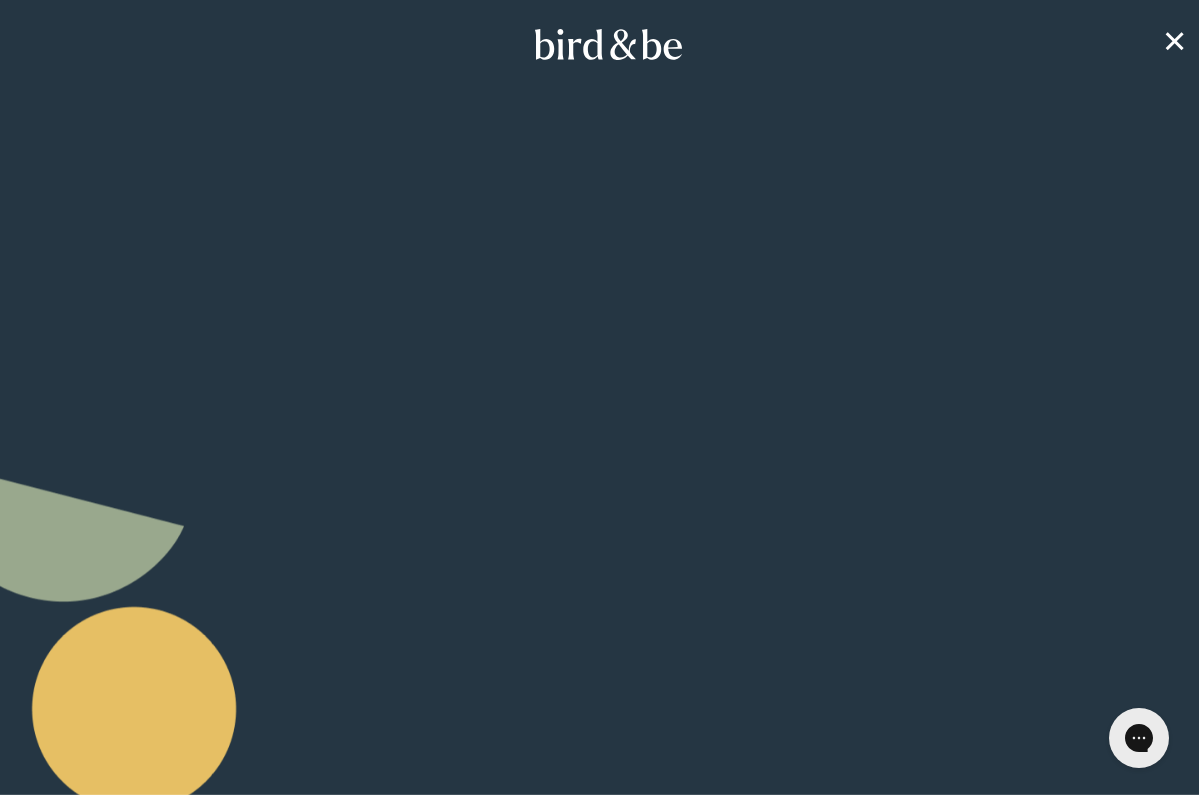 click on "✕" at bounding box center [599, 44] 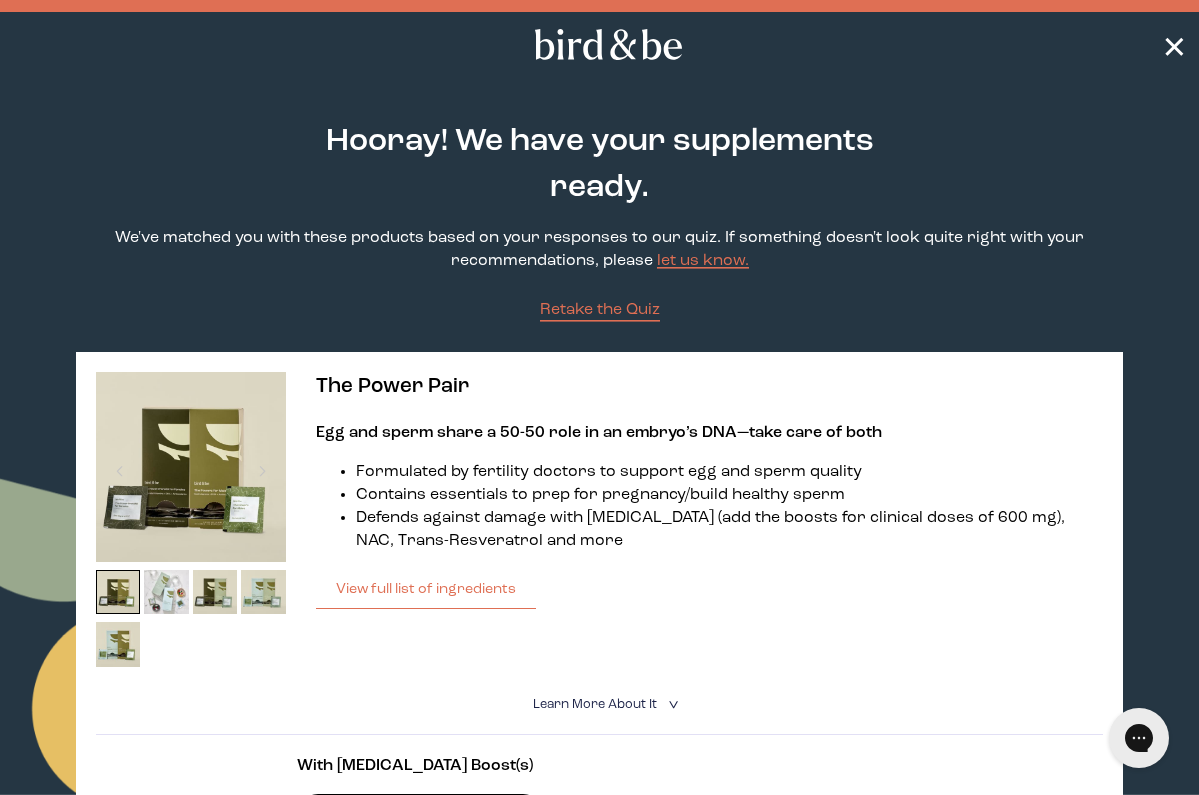 click on "✕" at bounding box center (1174, 44) 